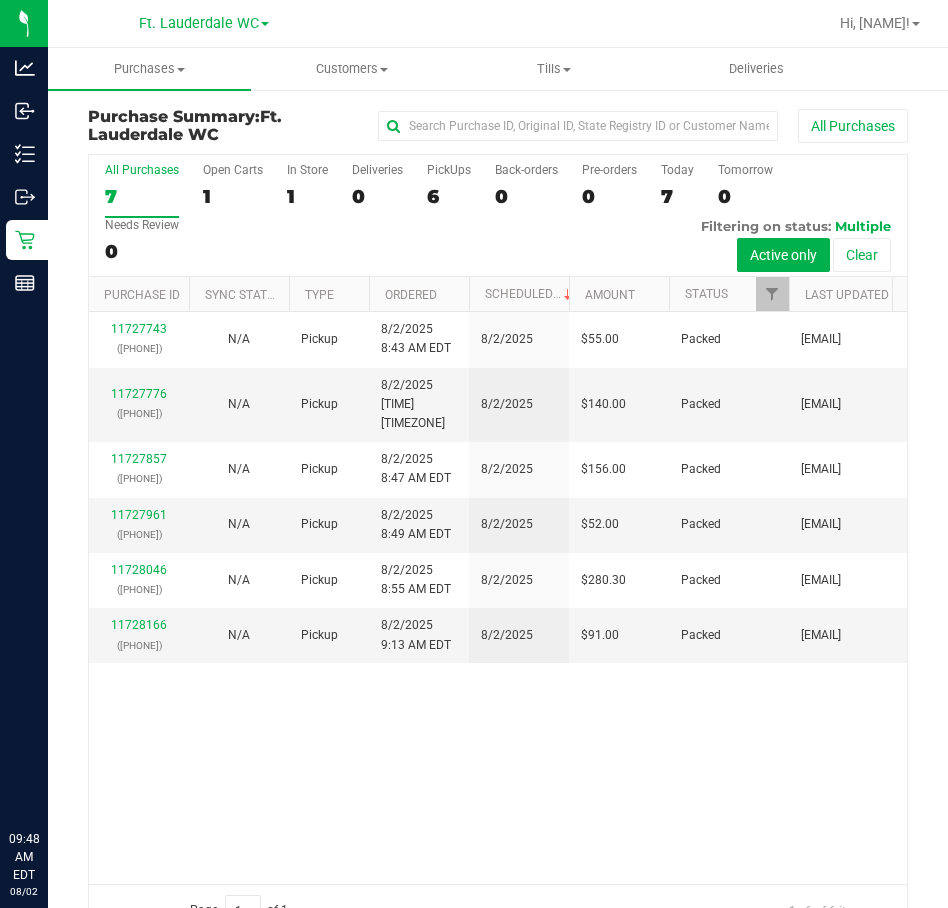 scroll, scrollTop: 0, scrollLeft: 0, axis: both 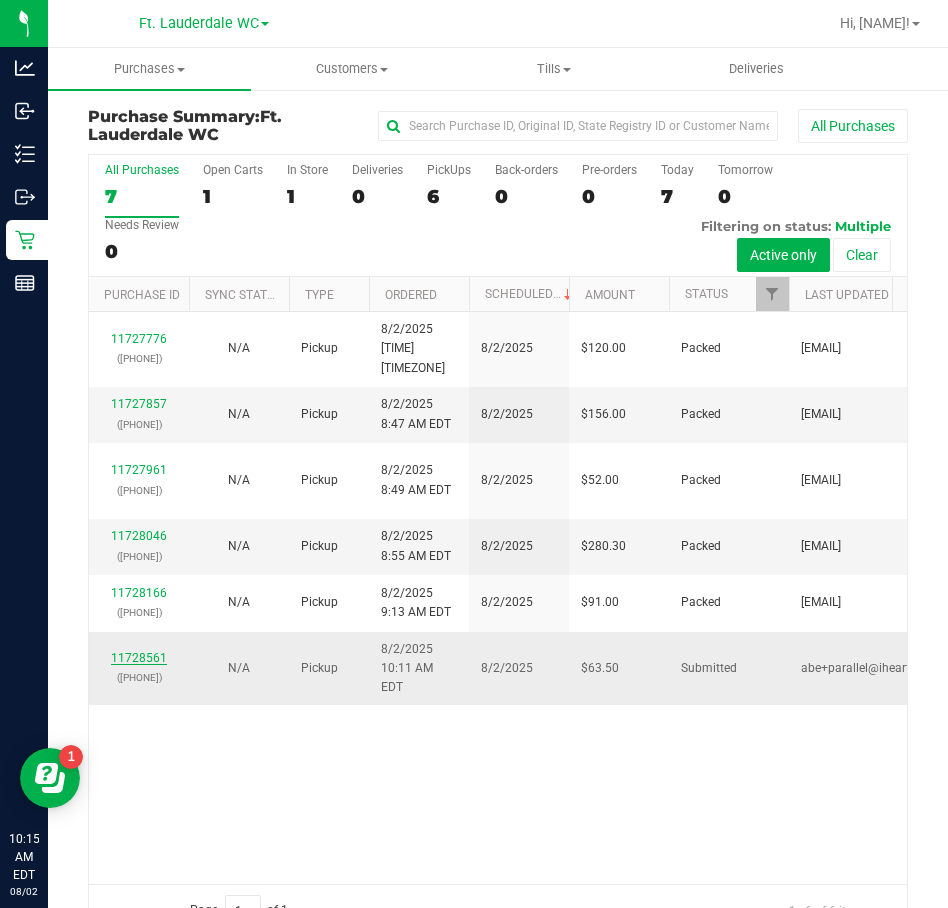 click on "11728561" at bounding box center [139, 658] 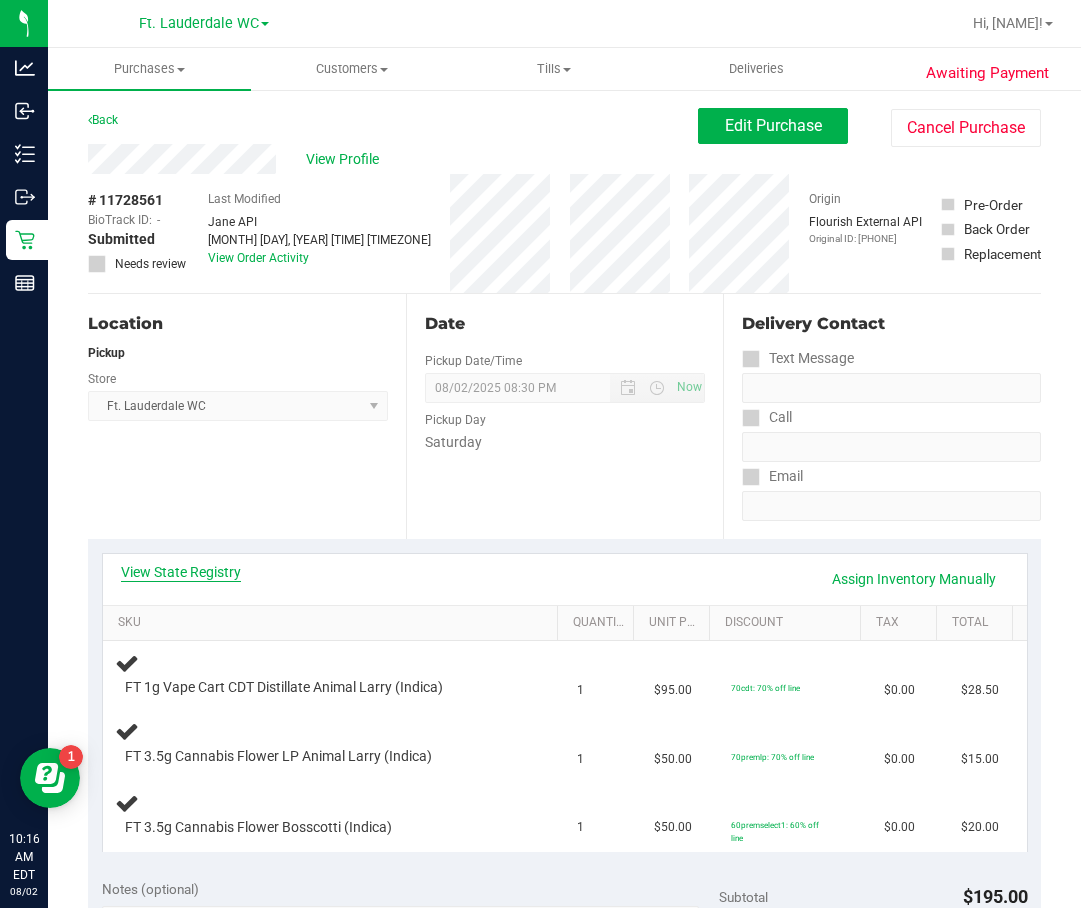 click on "View State Registry" at bounding box center [181, 572] 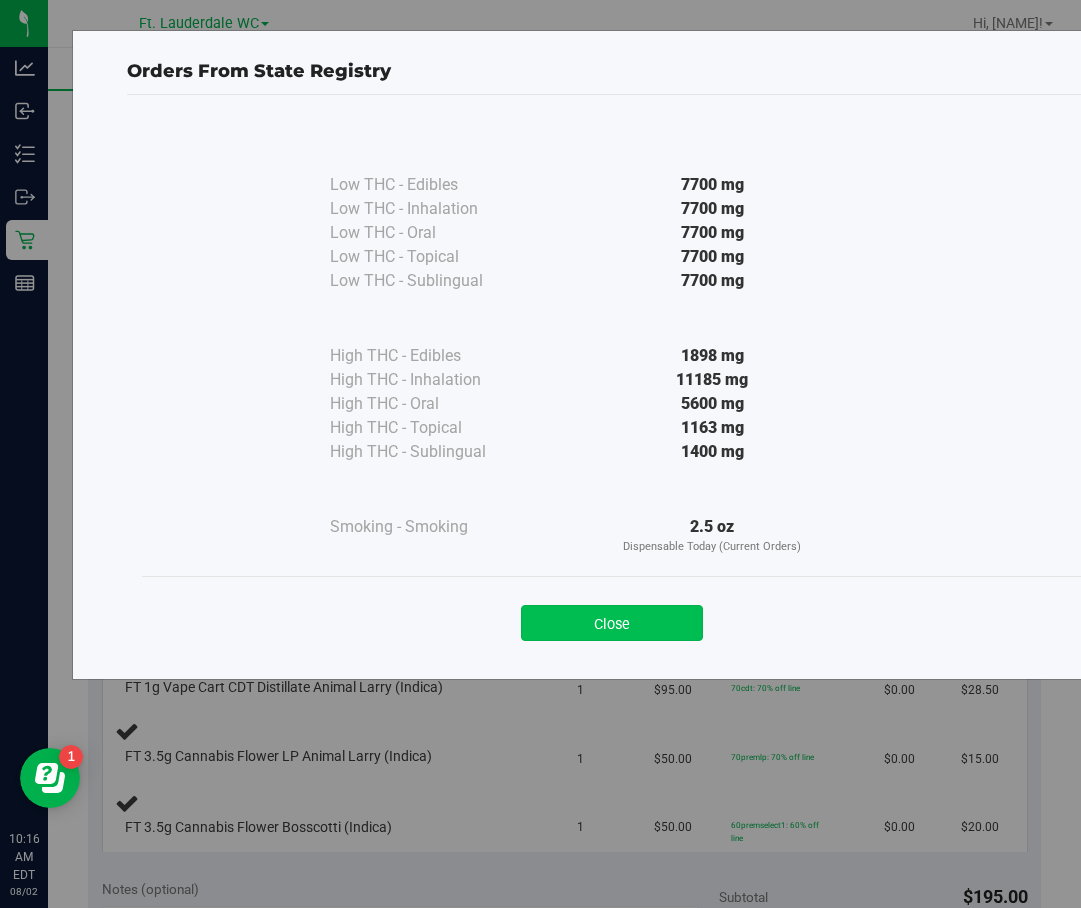 click on "Close" at bounding box center (612, 623) 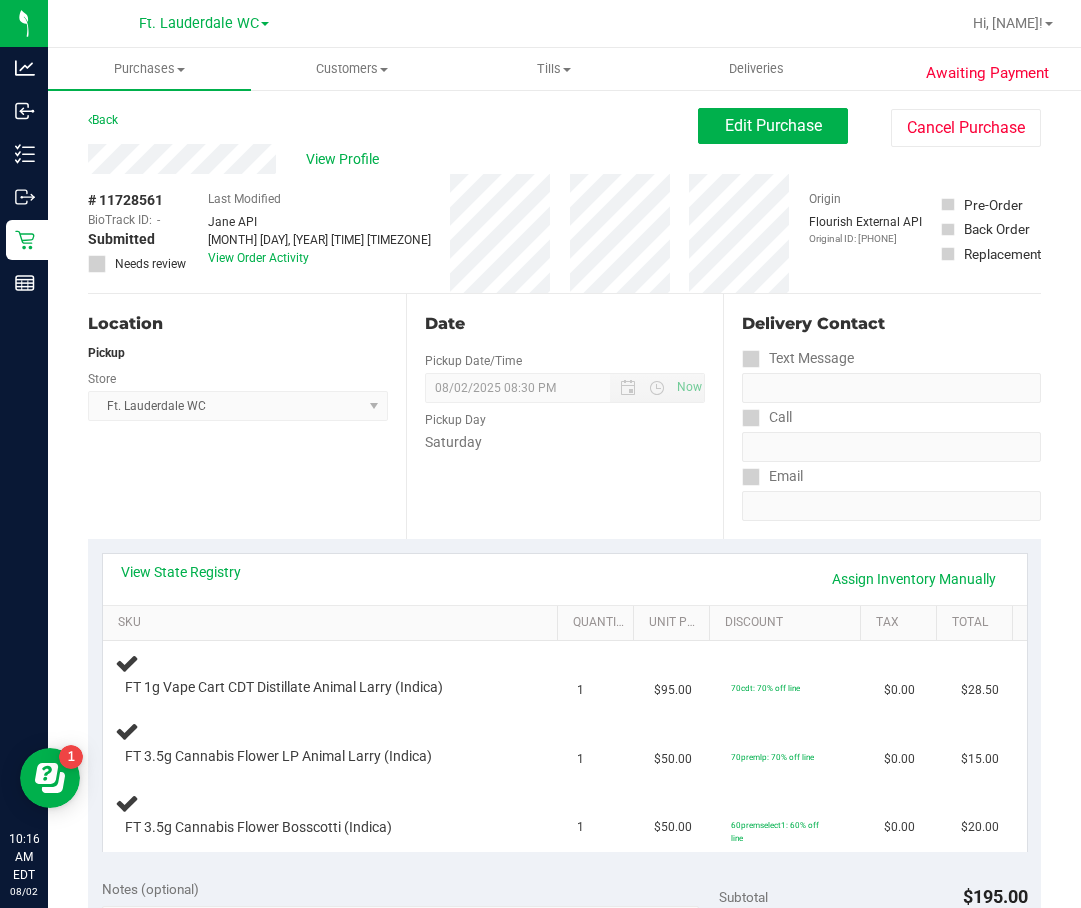 scroll, scrollTop: 200, scrollLeft: 0, axis: vertical 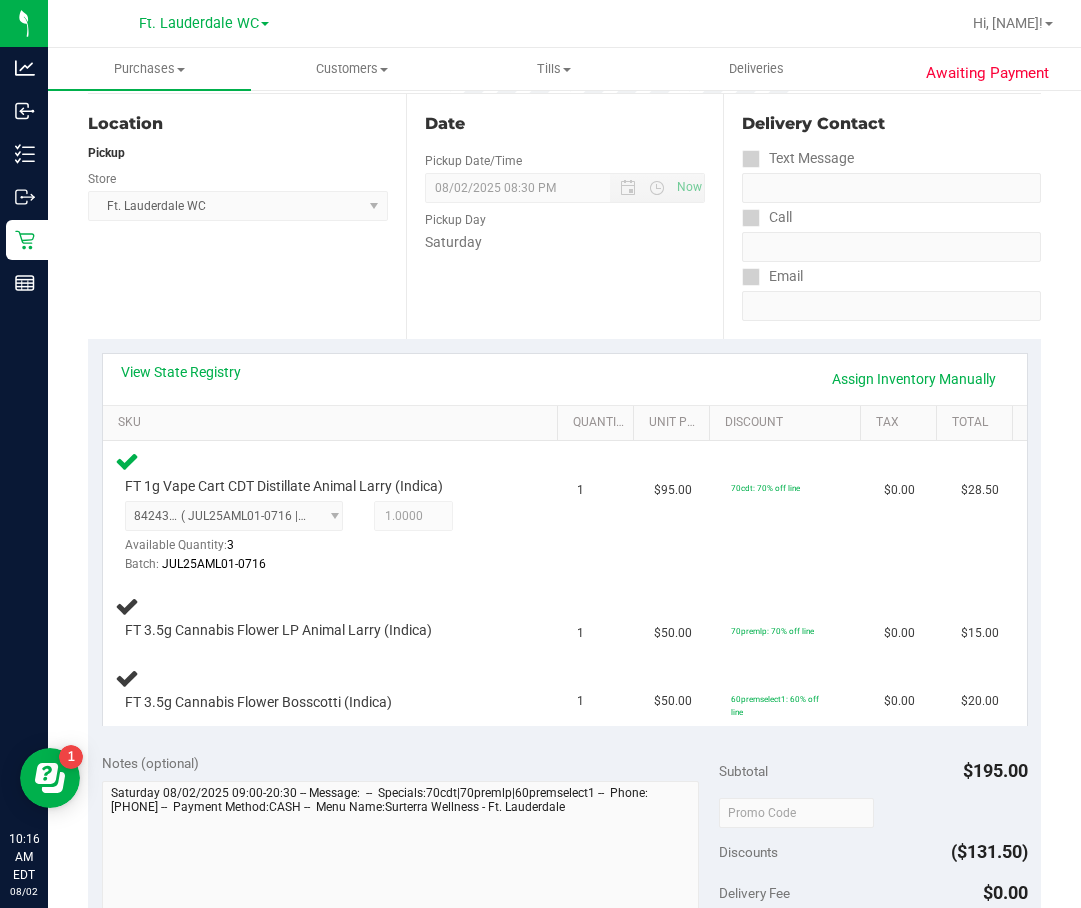 click on "Location
Pickup
Store
Ft. Lauderdale WC Select Store Bonita Springs WC Boynton Beach WC Bradenton WC Brandon WC Brooksville WC Call Center Clermont WC Crestview WC Deerfield Beach WC Delray Beach WC Deltona WC Ft Walton Beach WC Ft. Lauderdale WC Ft. Myers WC Gainesville WC Jax Atlantic WC JAX DC REP Jax WC Key West WC Lakeland WC Largo WC Lehigh Acres DC REP Merritt Island WC Miami 72nd WC Miami Beach WC Miami Dadeland WC Miramar DC REP New Port Richey WC North Palm Beach WC North Port WC Ocala WC Orange Park WC Orlando Colonial WC Orlando DC REP Orlando WC Oviedo WC Palm Bay WC Palm Coast WC Panama City WC Pensacola WC Port Orange WC Port St. Lucie WC Sebring WC South Tampa WC St. Pete WC Summerfield WC Tallahassee DC REP Tallahassee WC Tampa DC Testing Tampa Warehouse Tampa WC TX Austin DC TX Plano Retail WPB DC" at bounding box center [247, 216] 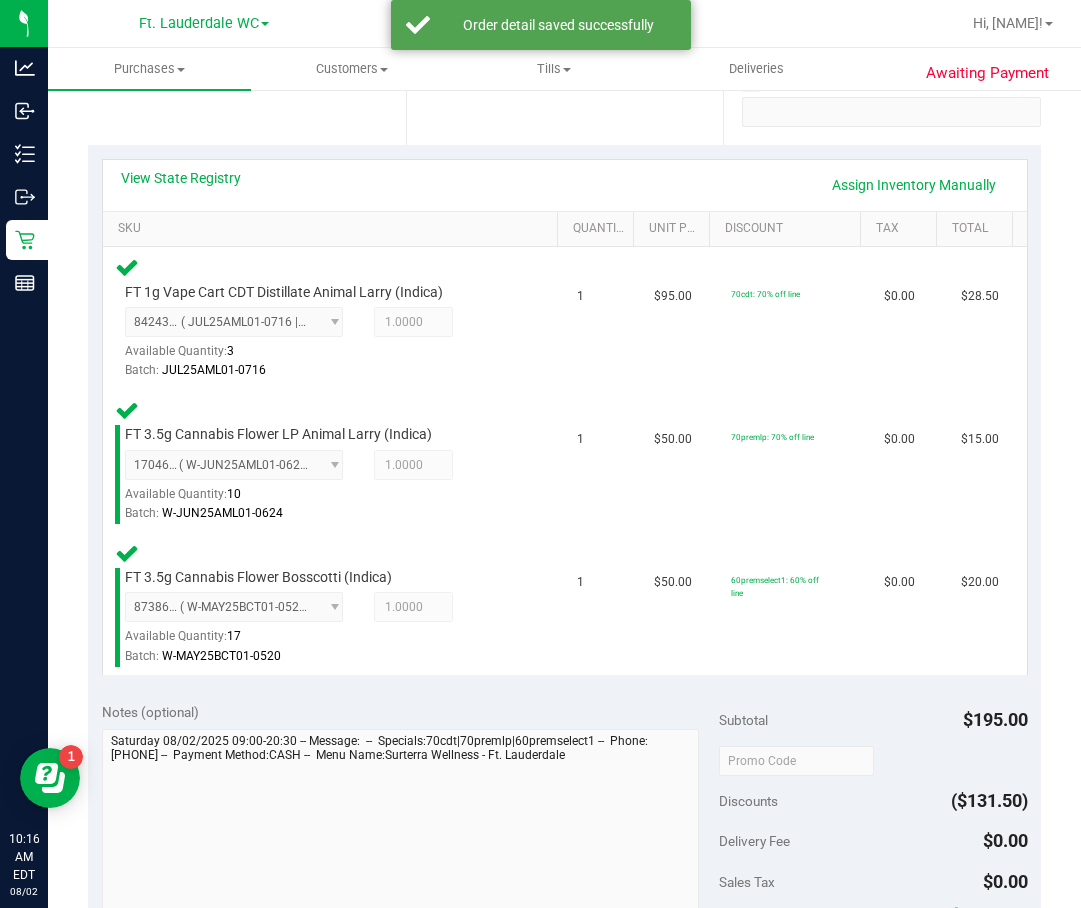 scroll, scrollTop: 700, scrollLeft: 0, axis: vertical 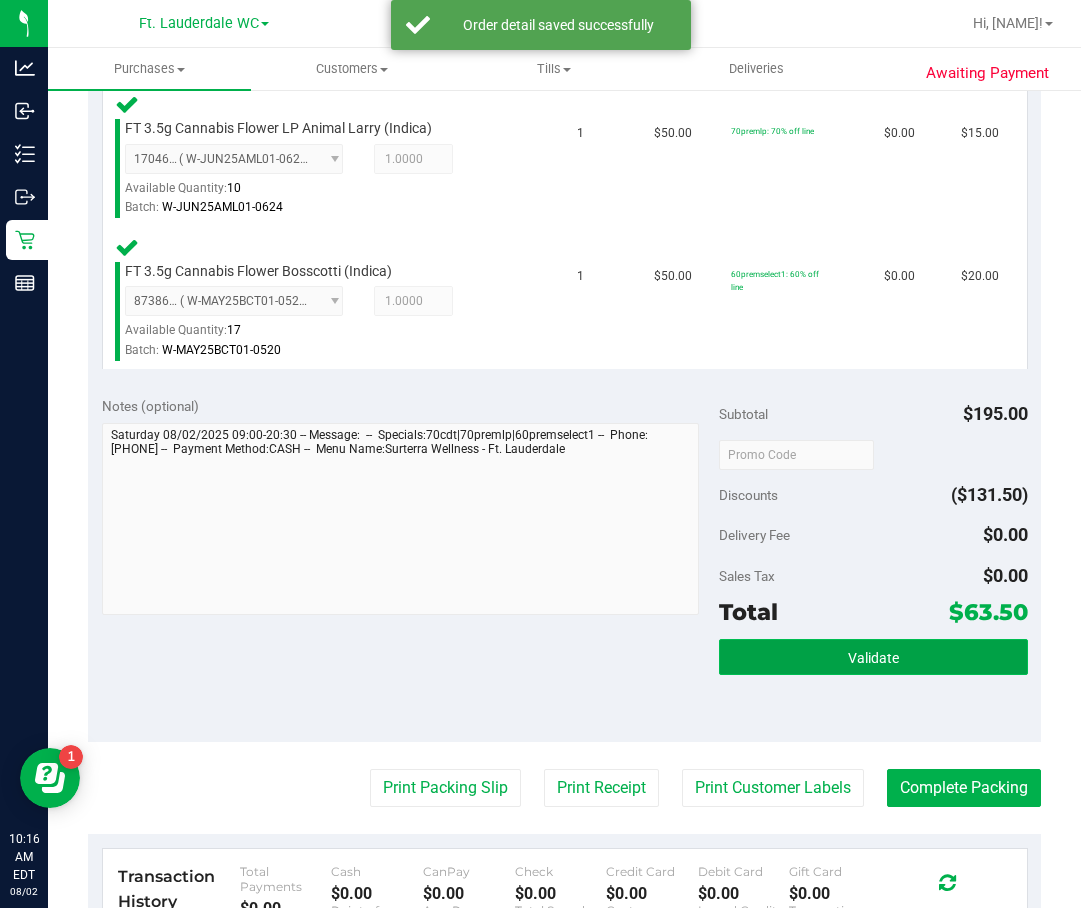 click on "Validate" at bounding box center [873, 657] 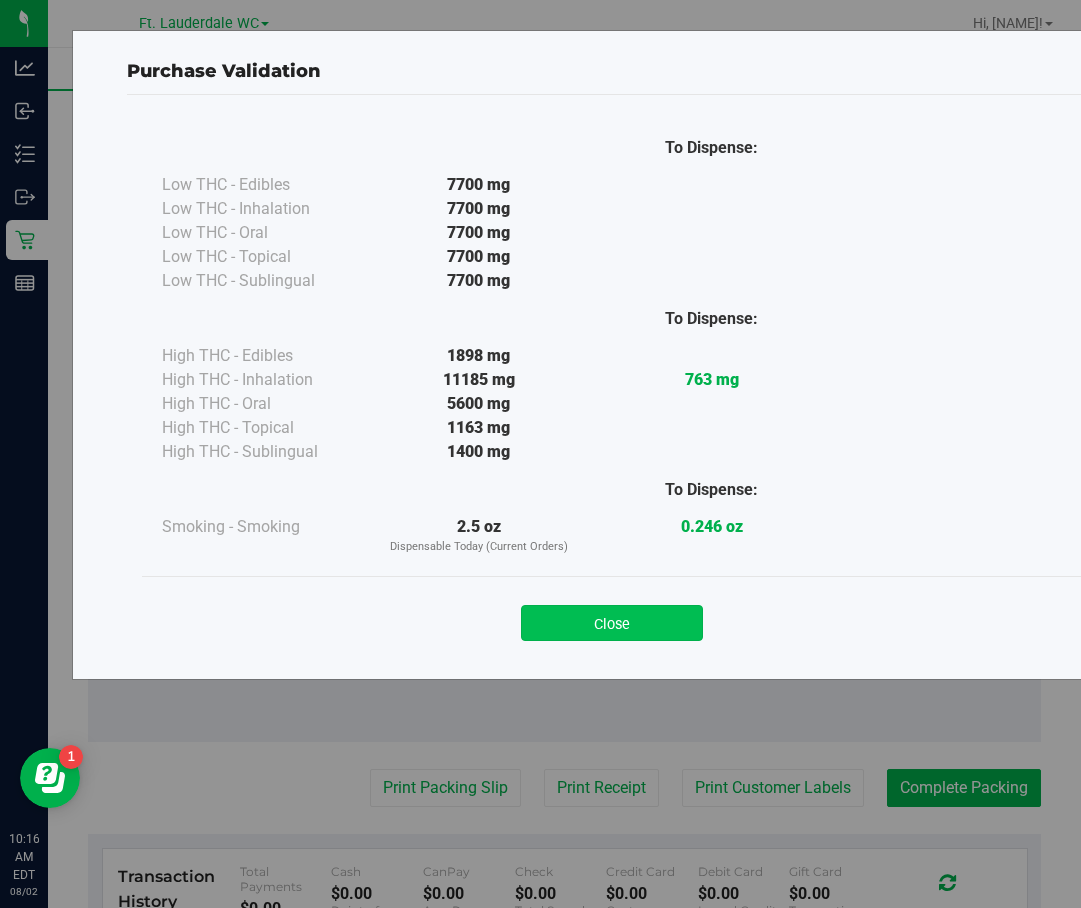 click on "Close" at bounding box center (612, 623) 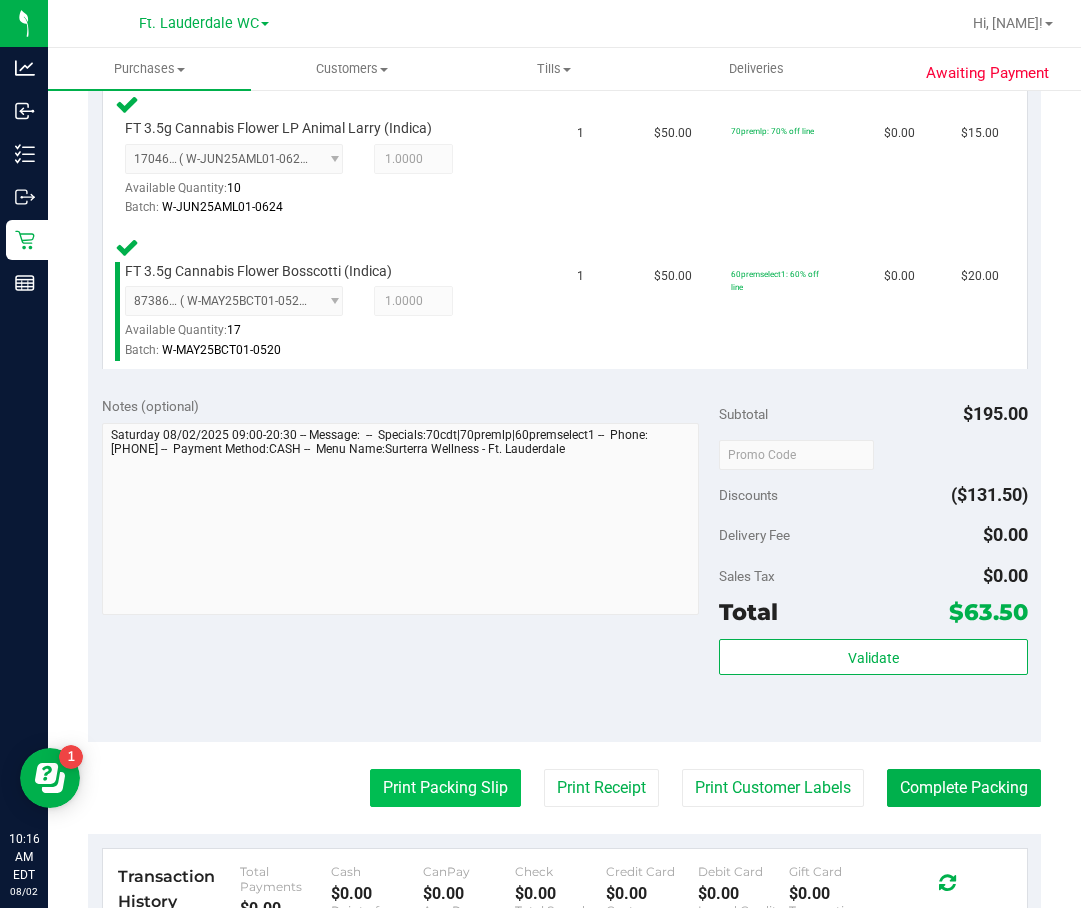 click on "Print Packing Slip" at bounding box center (445, 788) 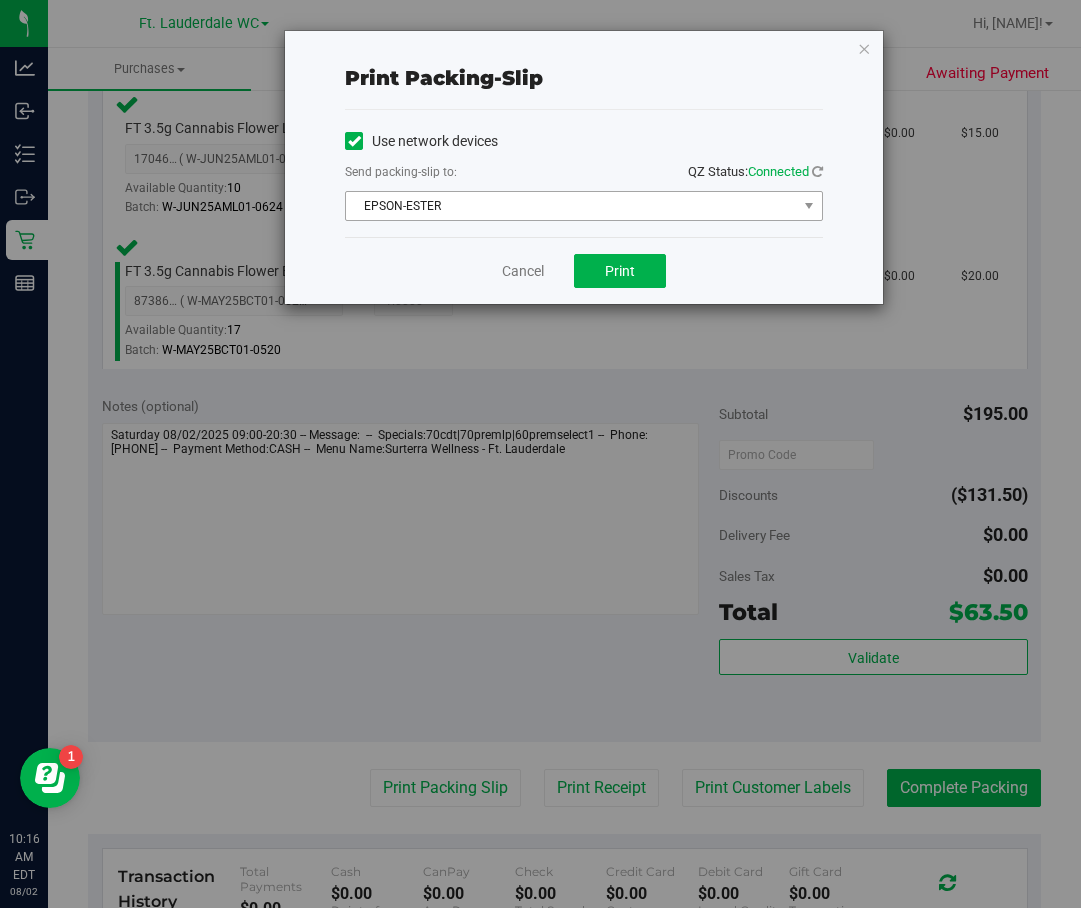 click on "EPSON-ESTER" at bounding box center (571, 206) 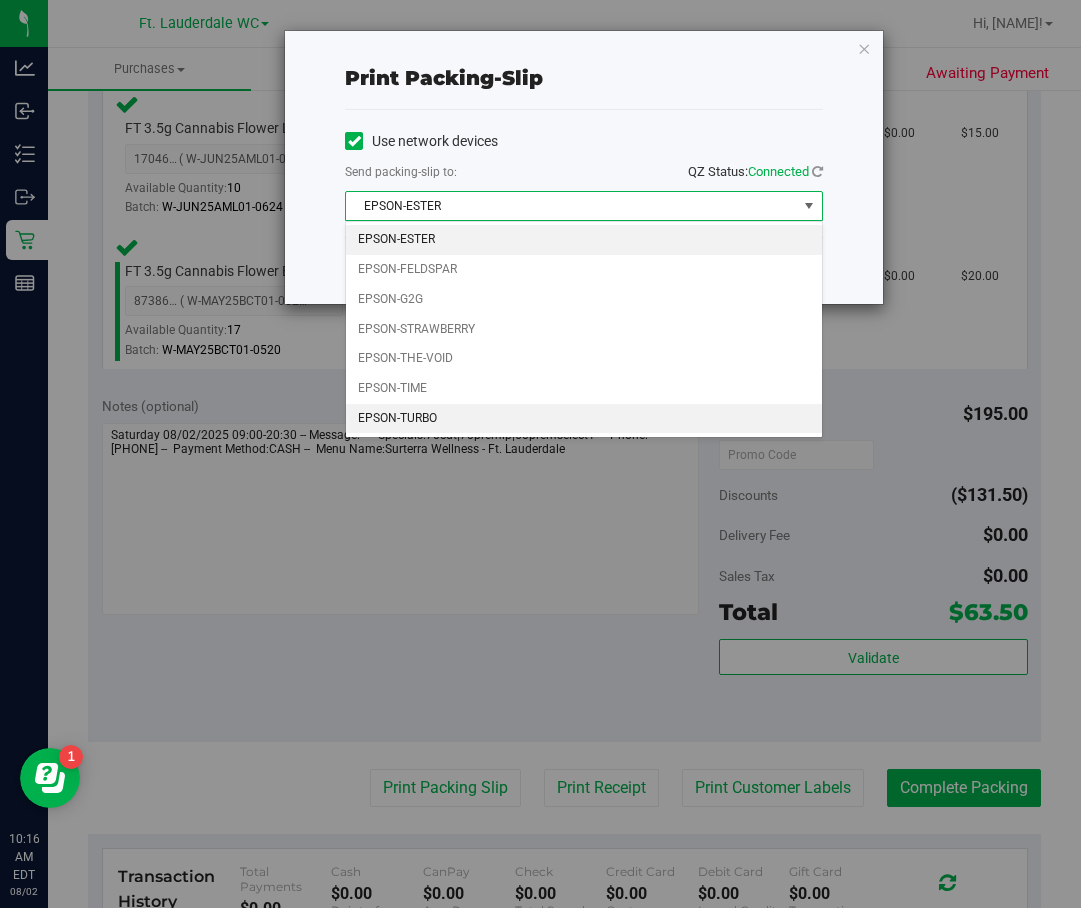 click on "EPSON-TURBO" at bounding box center [584, 419] 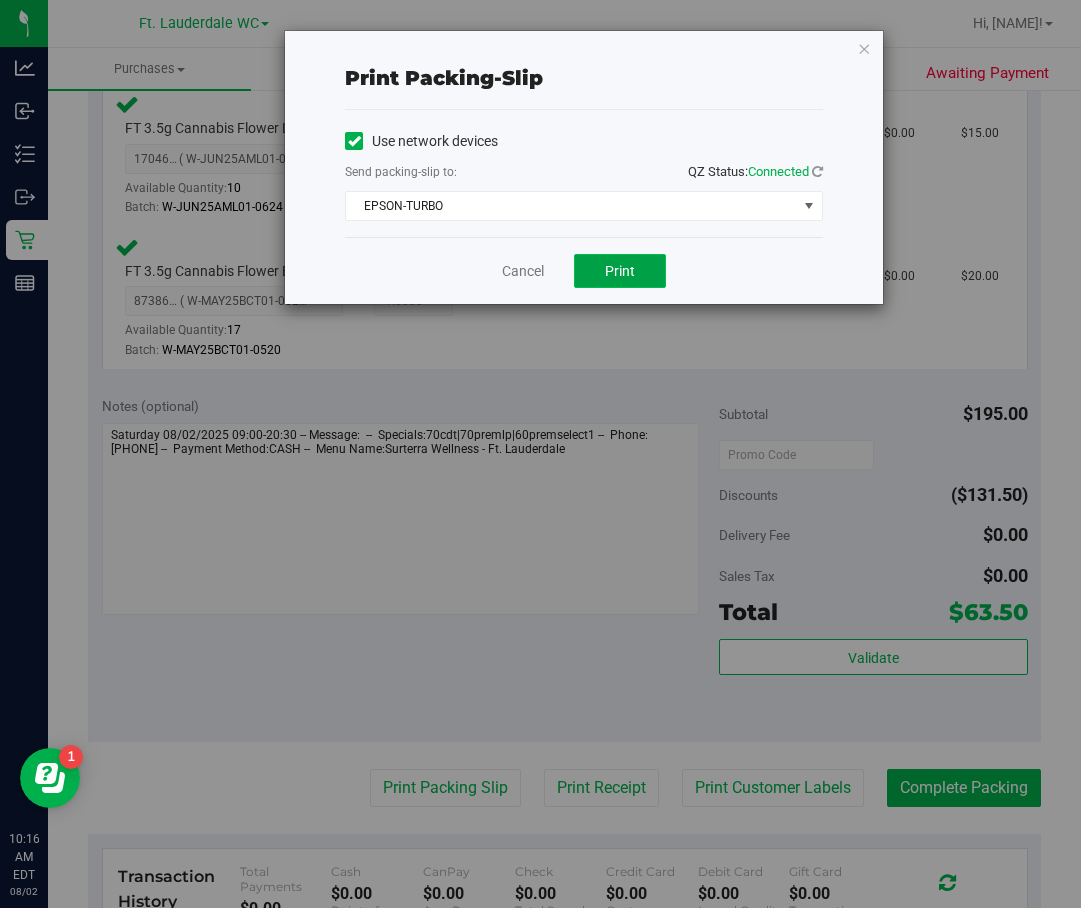click on "Print" at bounding box center (620, 271) 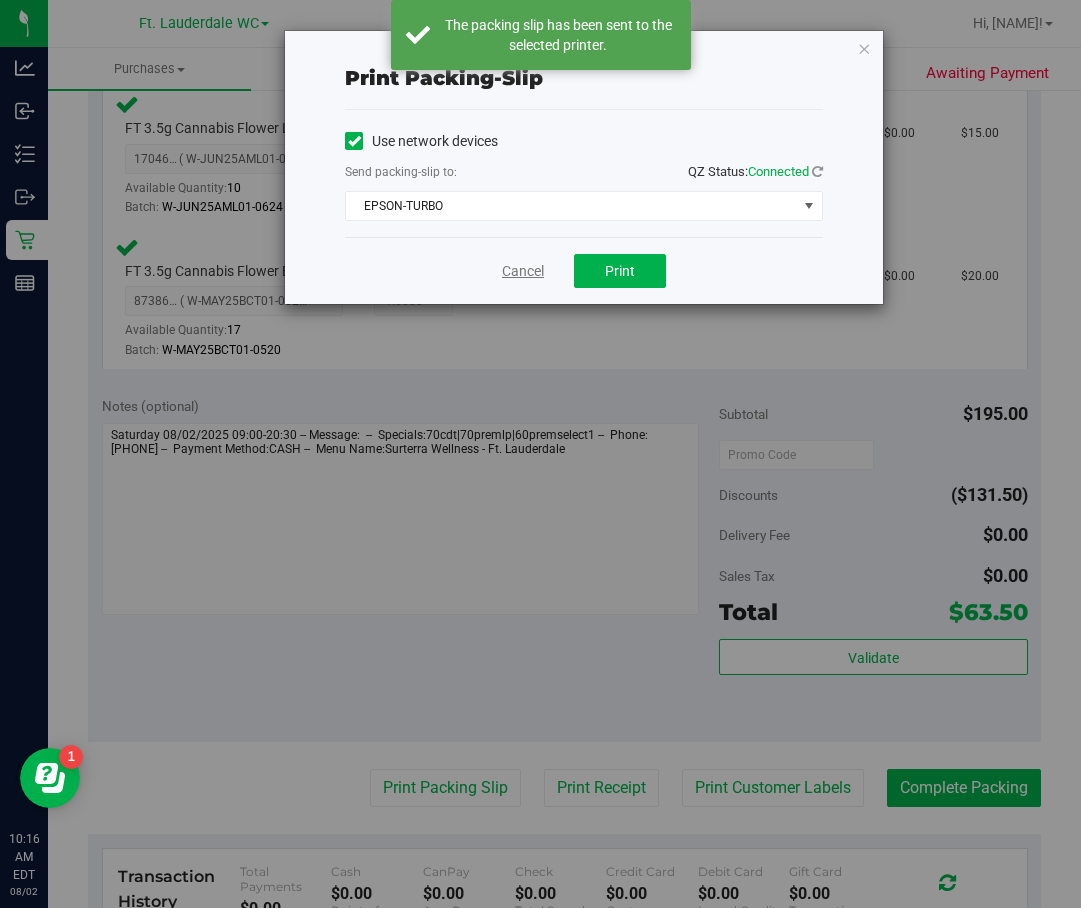 click on "Cancel" at bounding box center (523, 271) 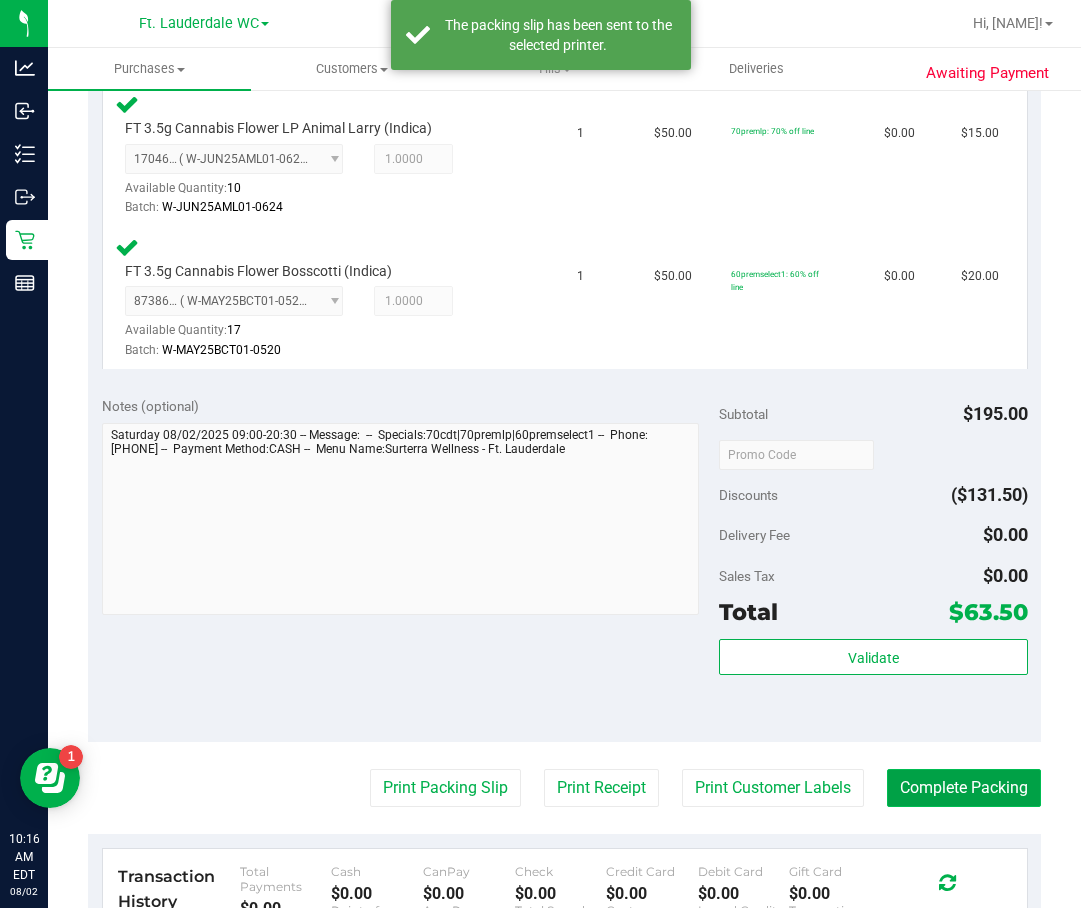 click on "Complete Packing" at bounding box center (964, 788) 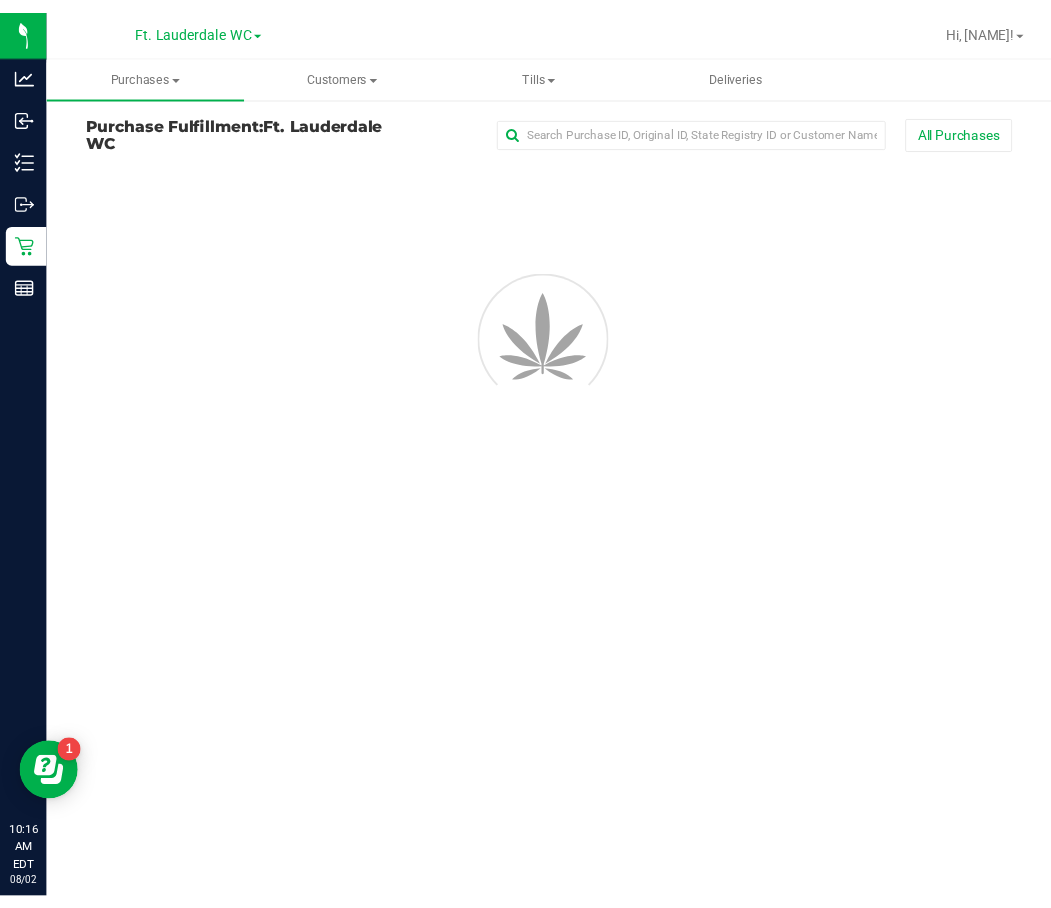 scroll, scrollTop: 0, scrollLeft: 0, axis: both 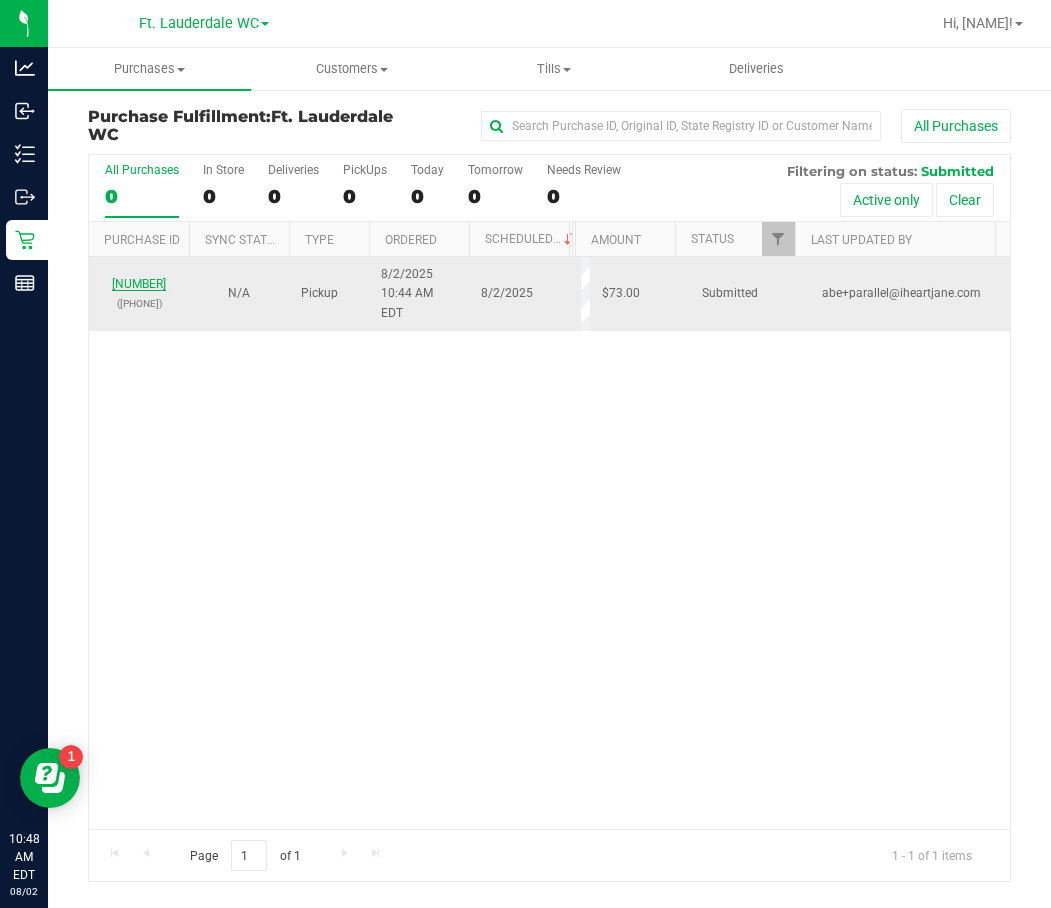 click on "[NUMBER]" at bounding box center [139, 284] 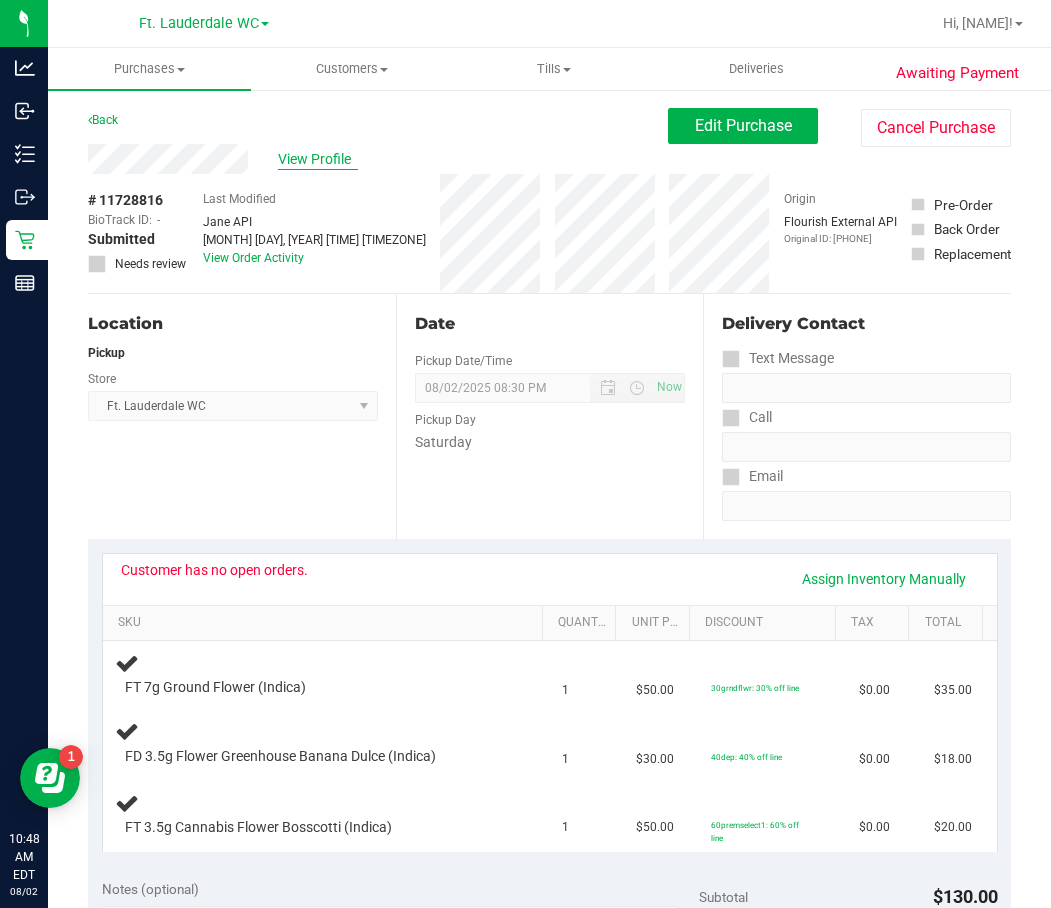 click on "View Profile" at bounding box center (318, 159) 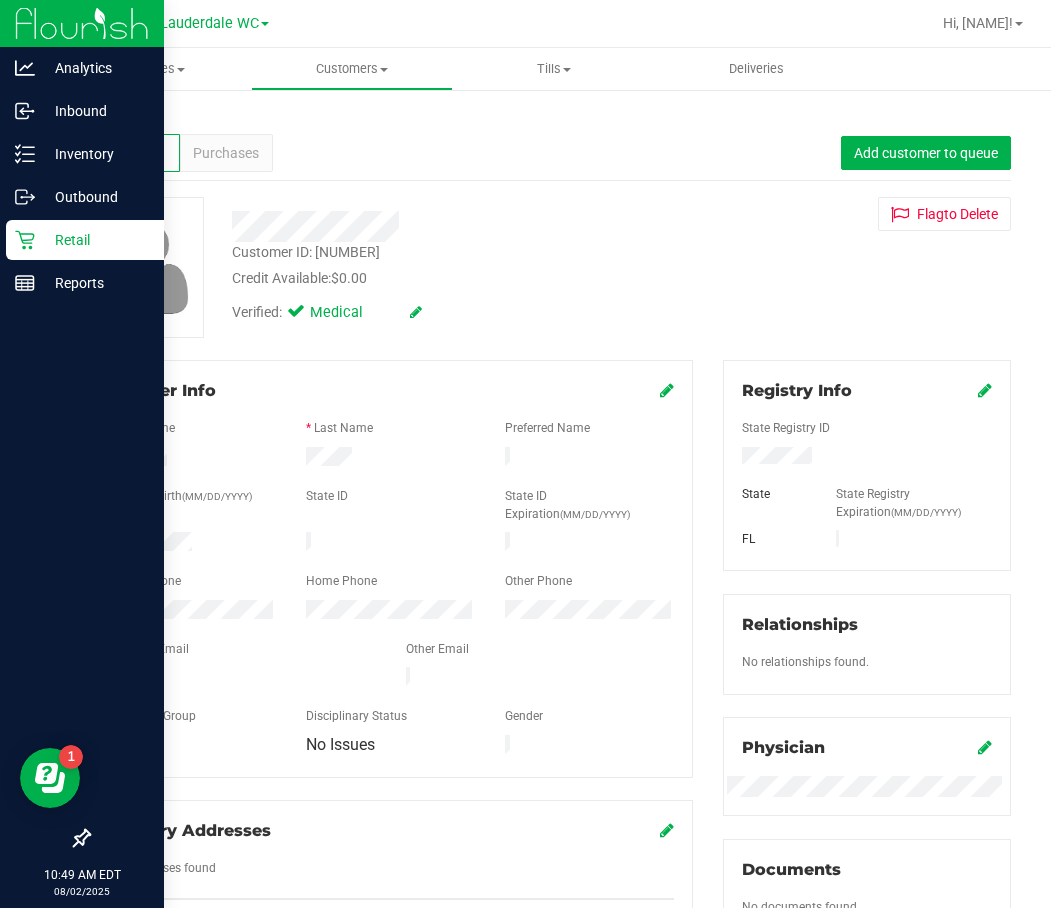 click on "Retail" at bounding box center [95, 240] 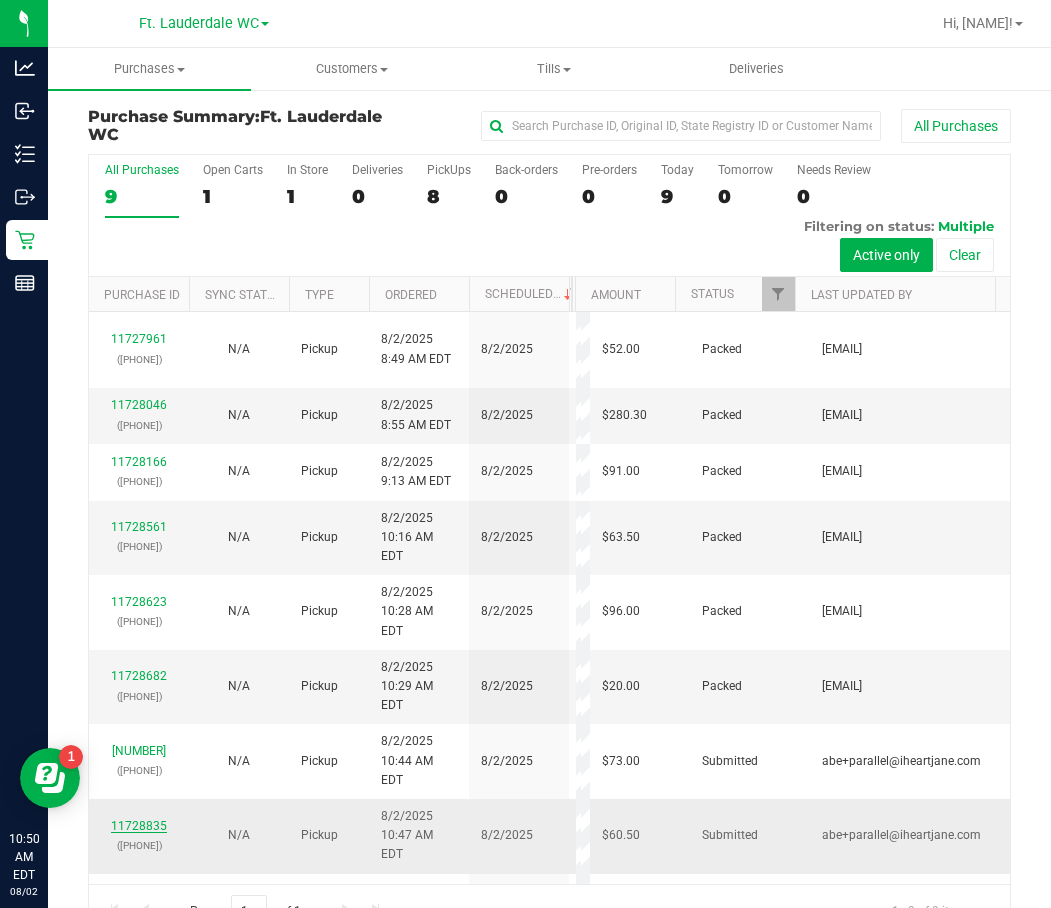 click on "11728835" at bounding box center [139, 826] 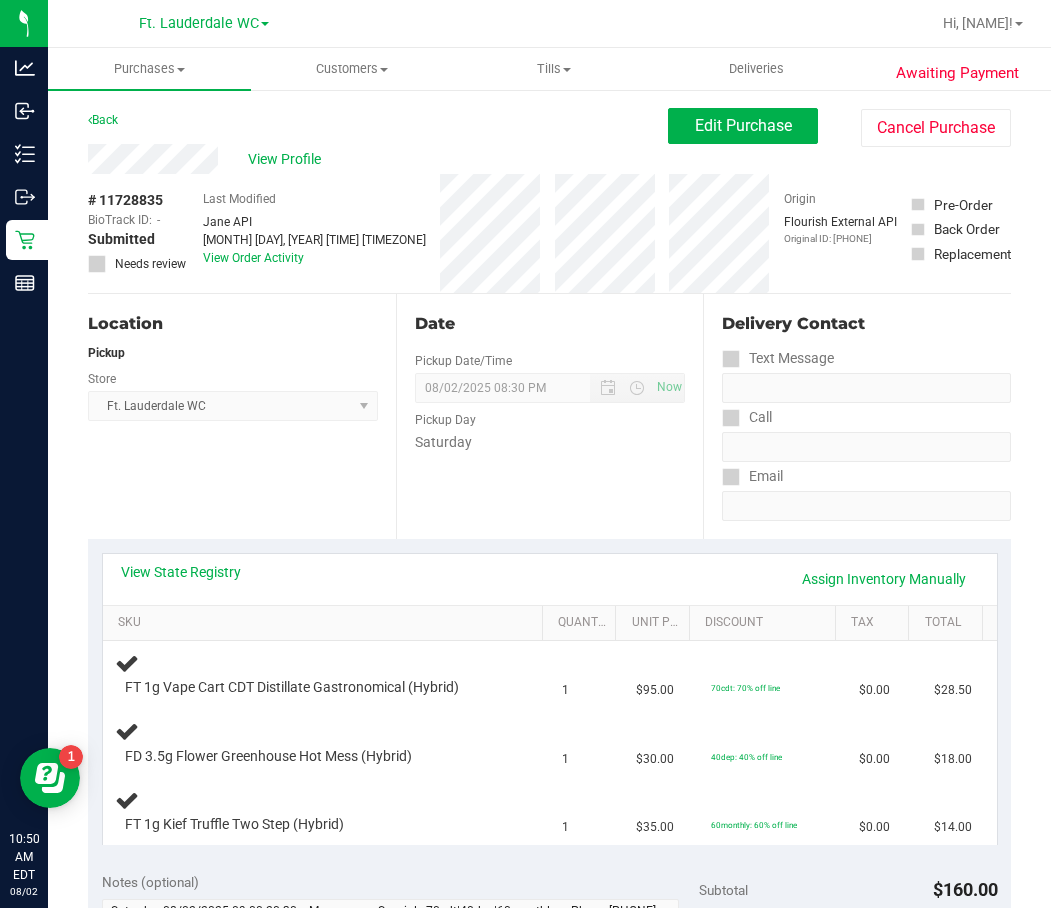 click on "Back" at bounding box center (103, 120) 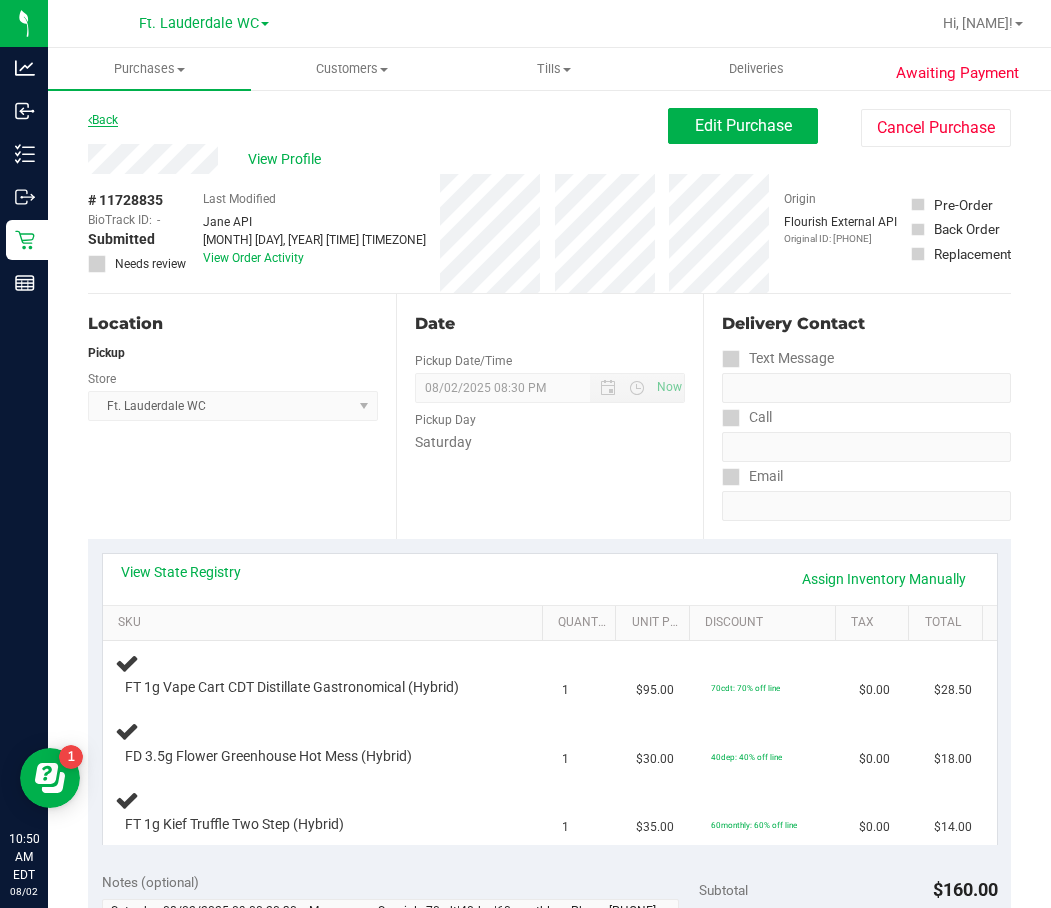 click on "Back" at bounding box center [103, 120] 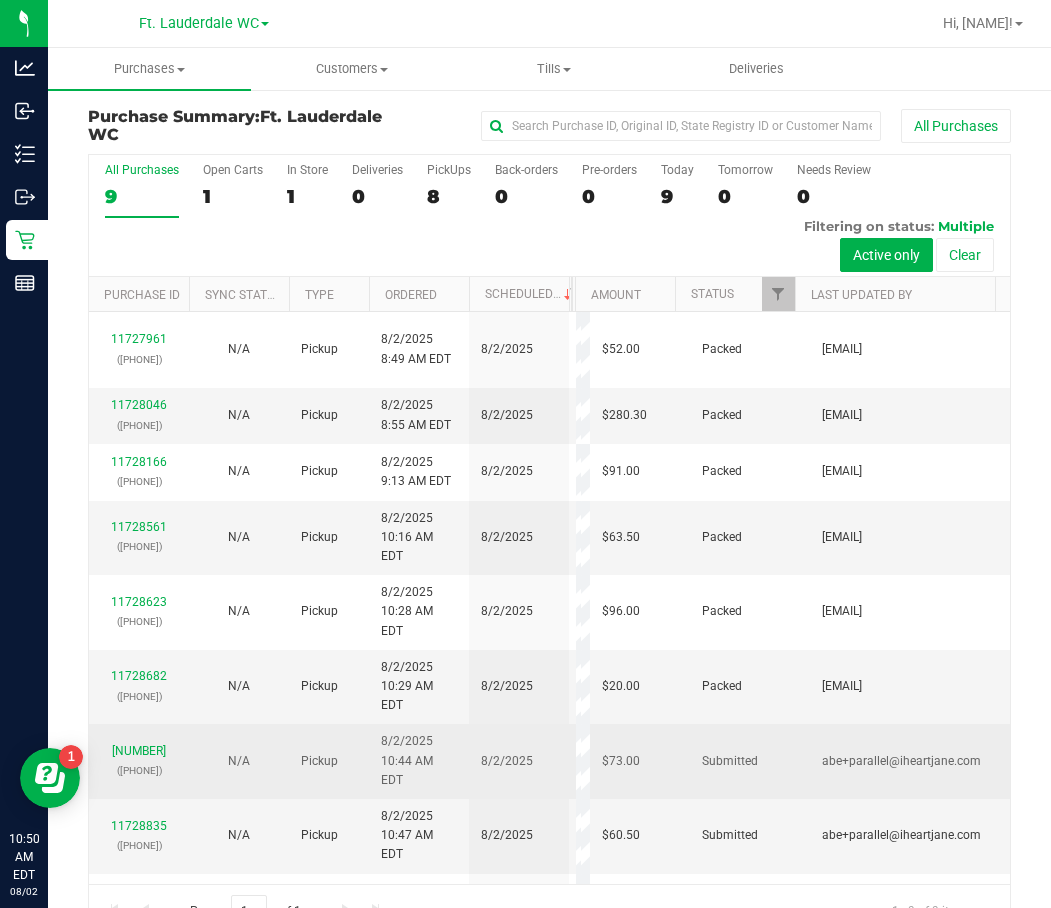 click on "[NUMBER]
([PHONE])" at bounding box center [139, 761] 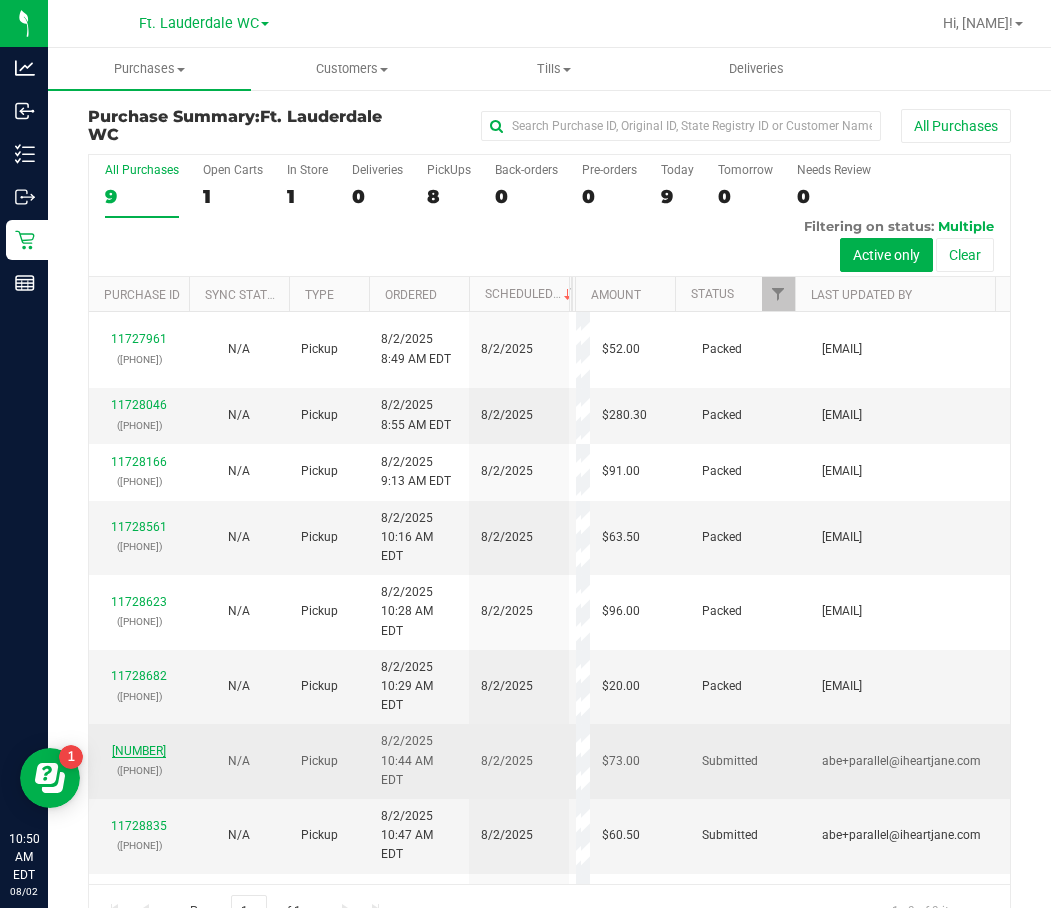 click on "[NUMBER]" at bounding box center (139, 751) 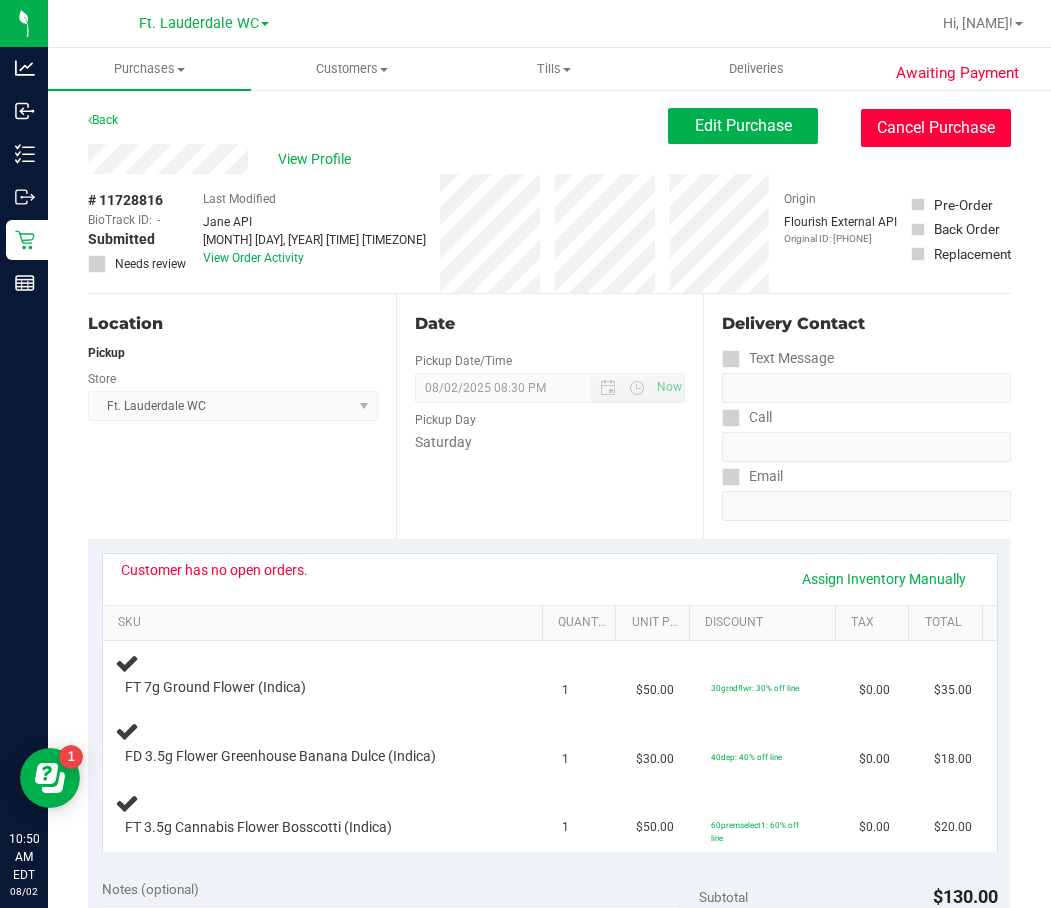 click on "Cancel Purchase" at bounding box center [936, 128] 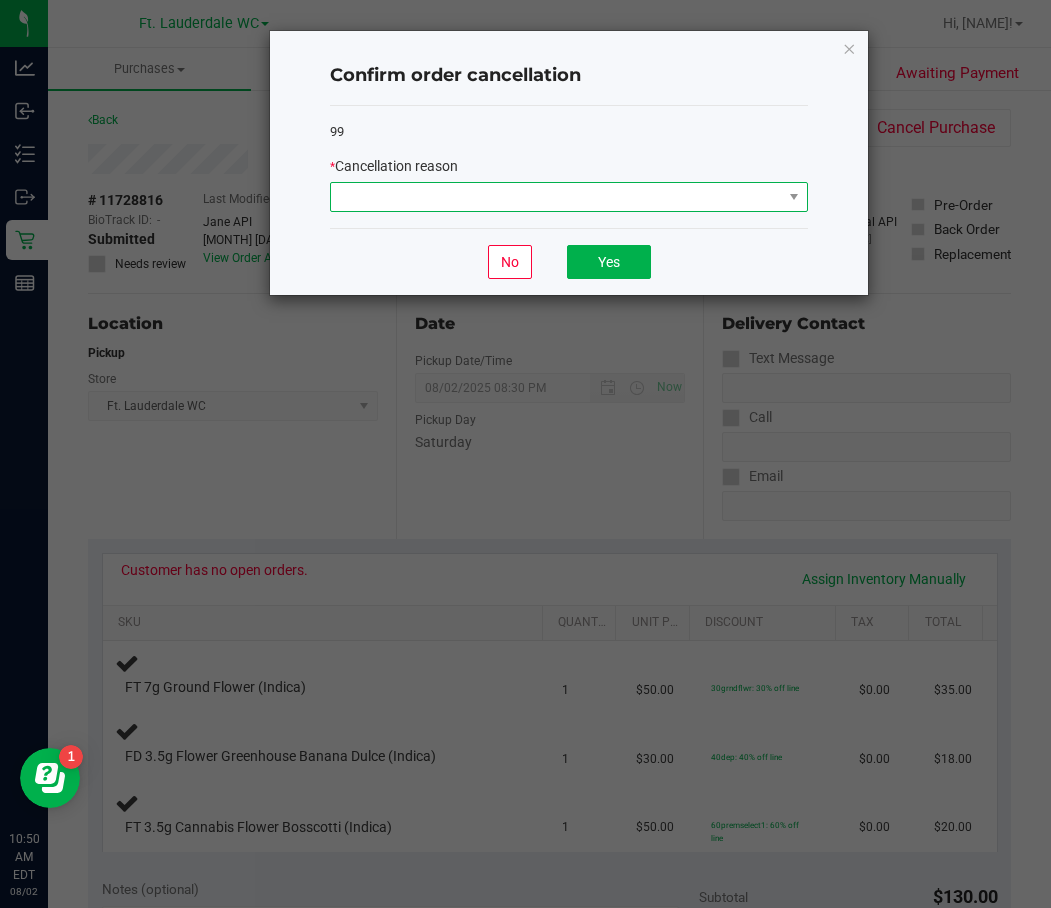 click at bounding box center (556, 197) 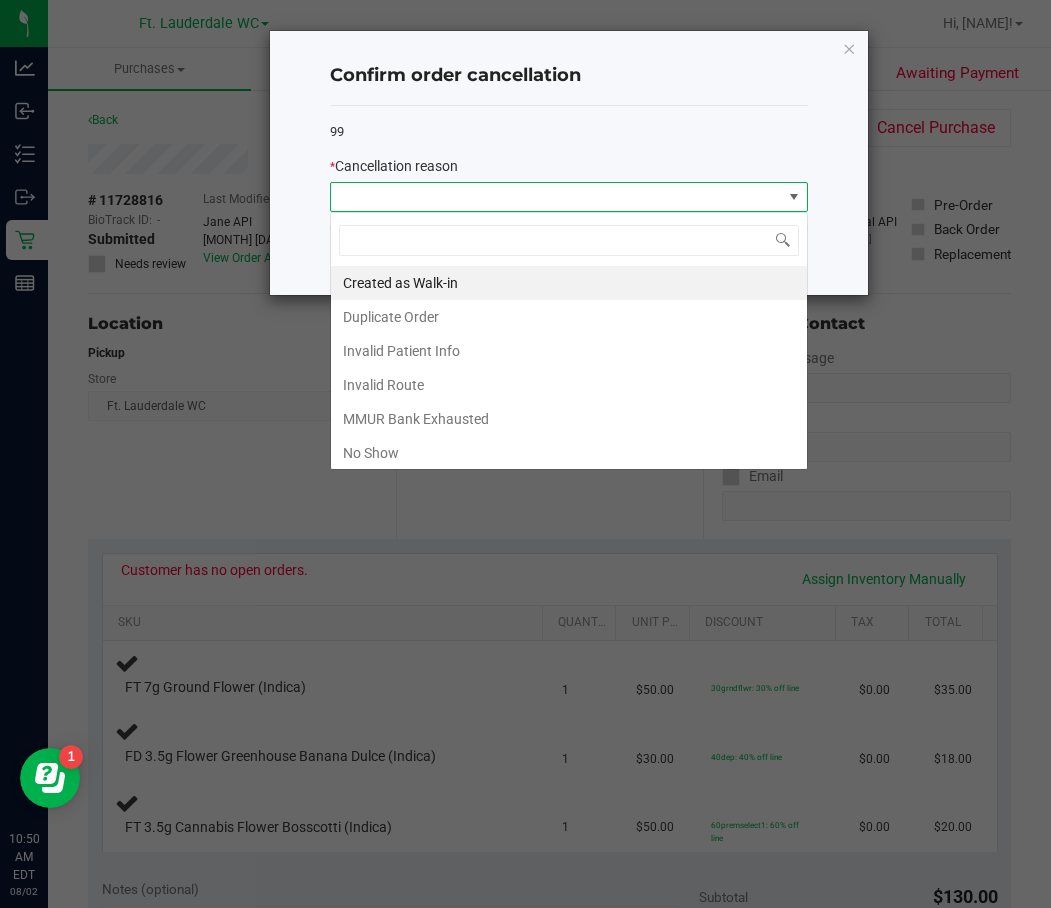 scroll, scrollTop: 99970, scrollLeft: 99522, axis: both 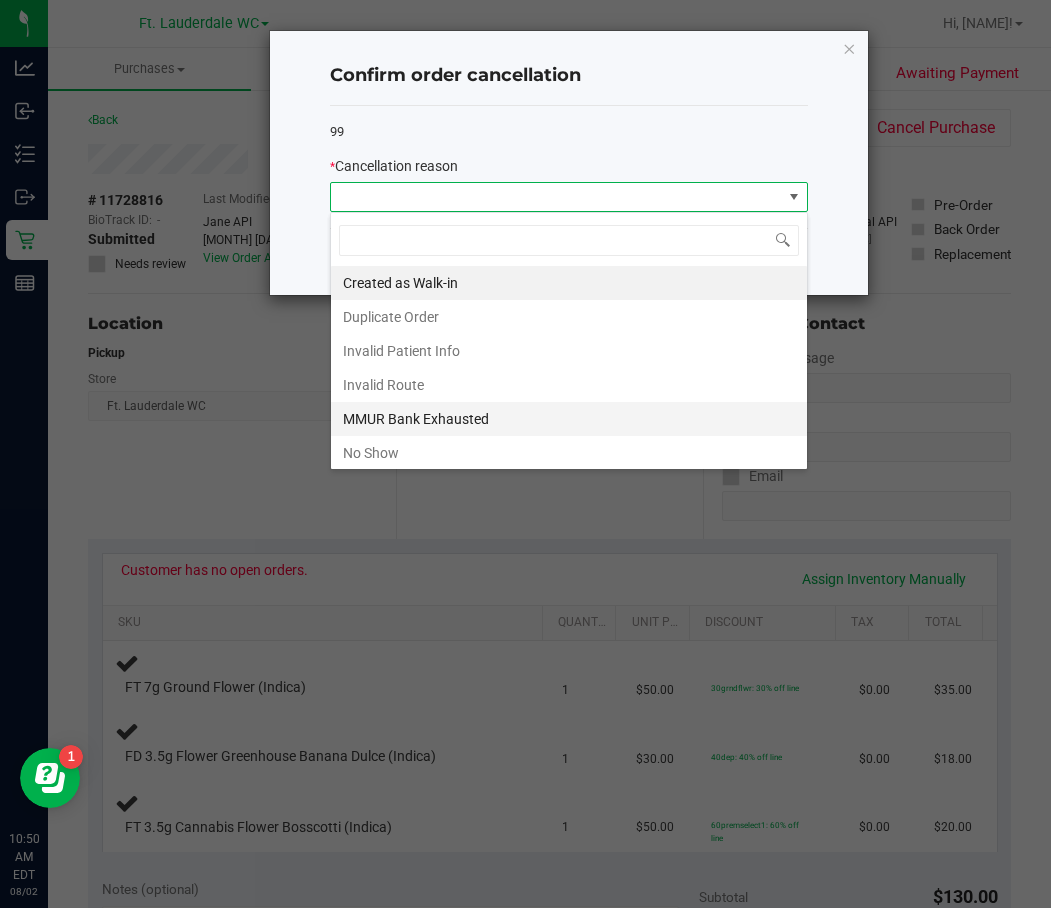 click on "MMUR Bank Exhausted" at bounding box center (569, 419) 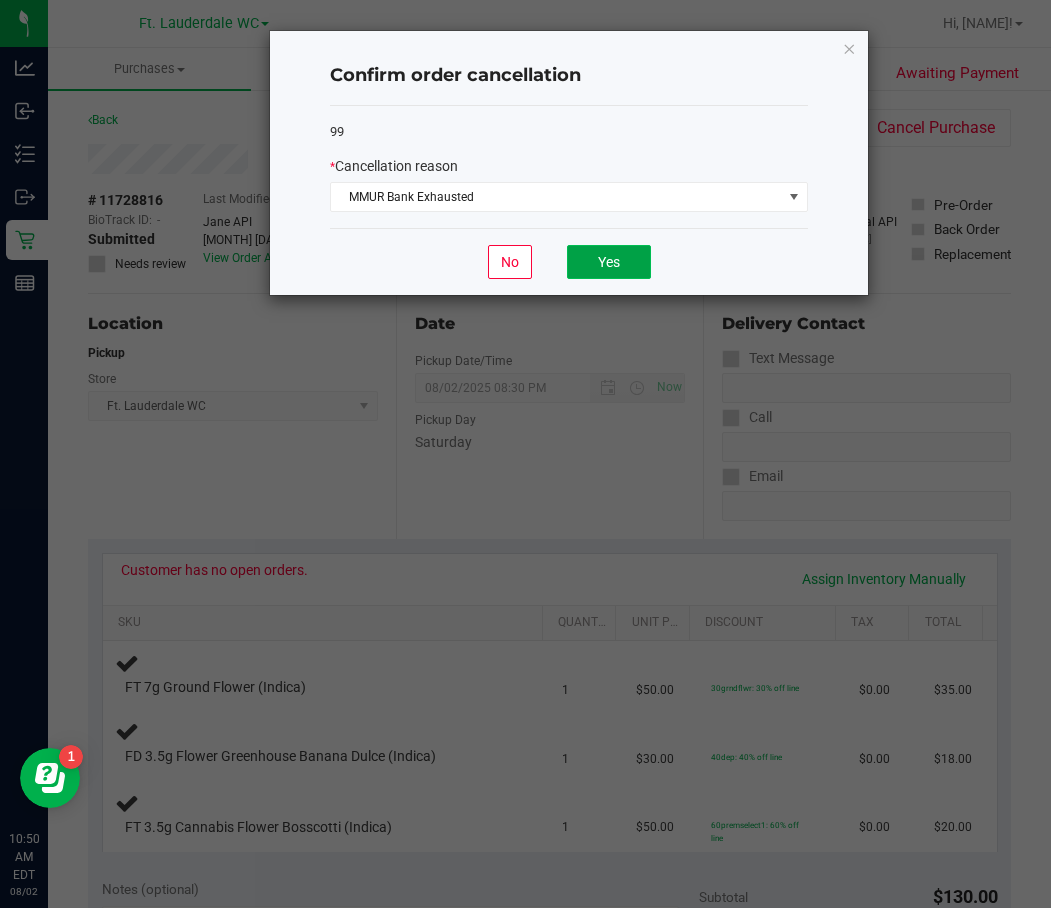 click on "Yes" 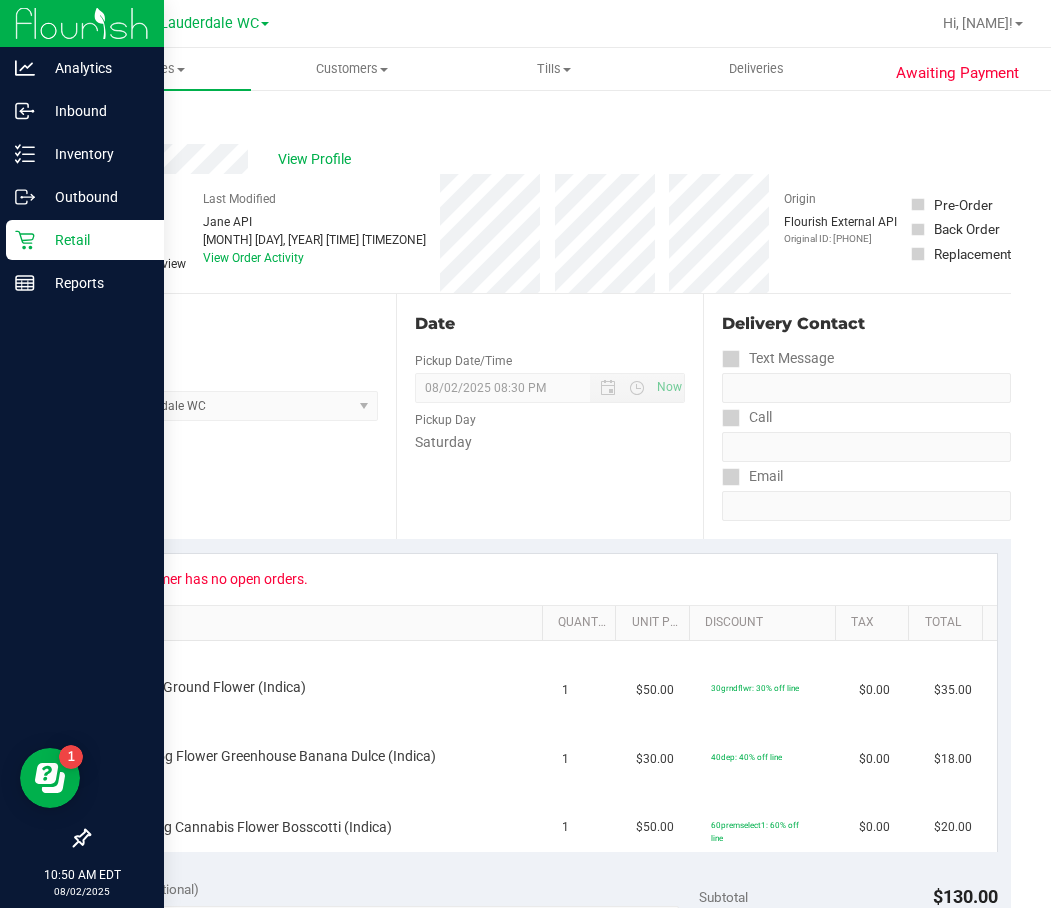click on "Retail" at bounding box center (95, 240) 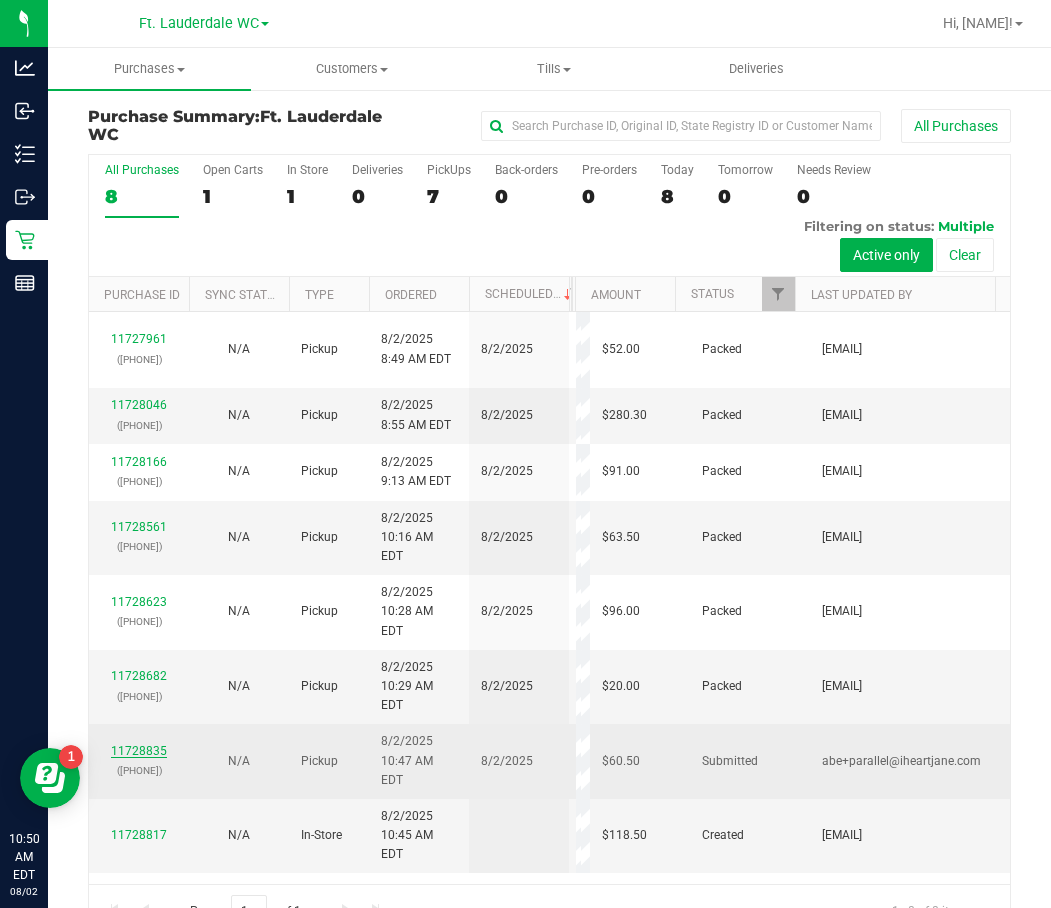 click on "11728835" at bounding box center (139, 751) 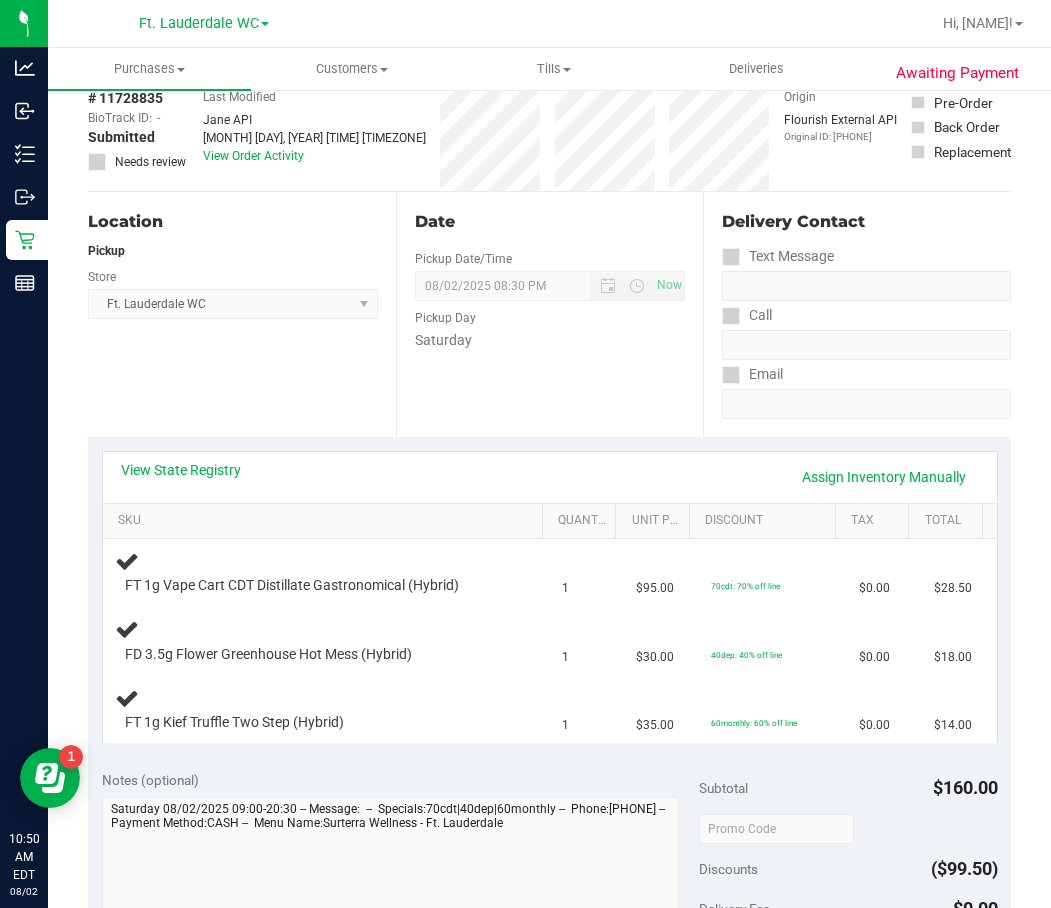 scroll, scrollTop: 200, scrollLeft: 0, axis: vertical 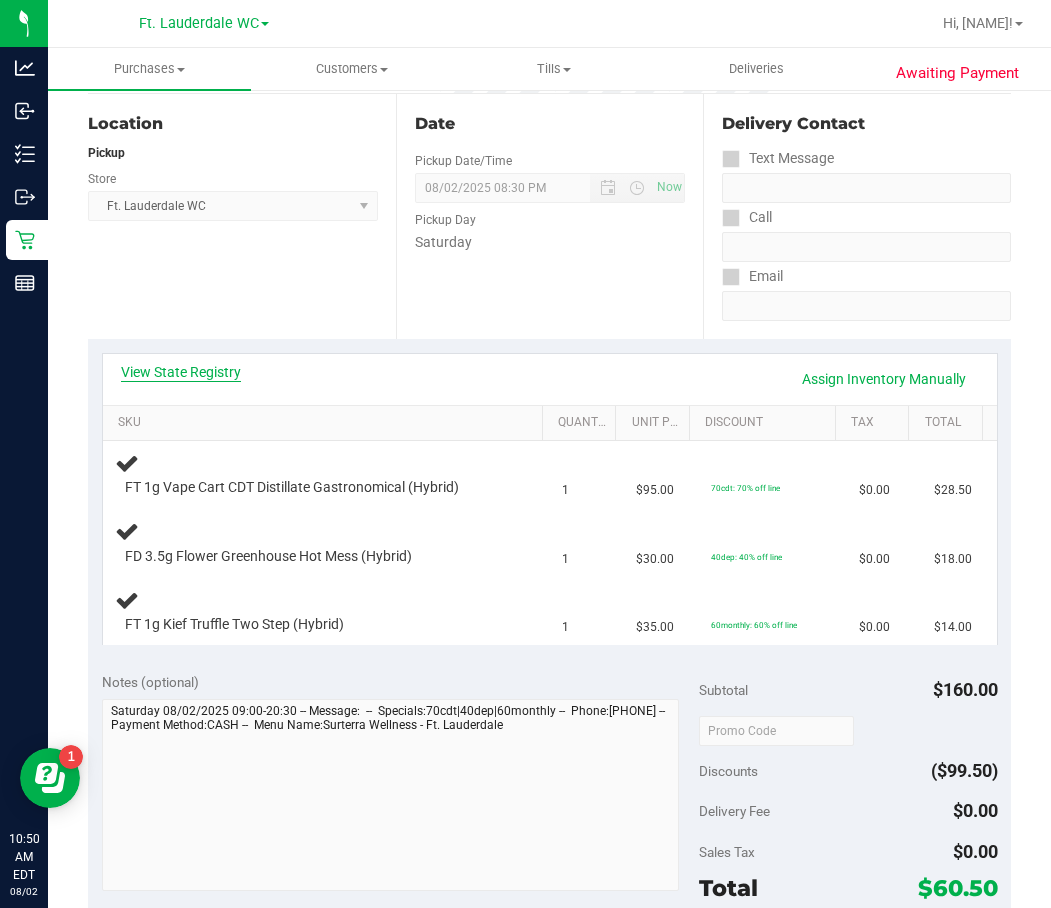 click on "View State Registry" at bounding box center (181, 372) 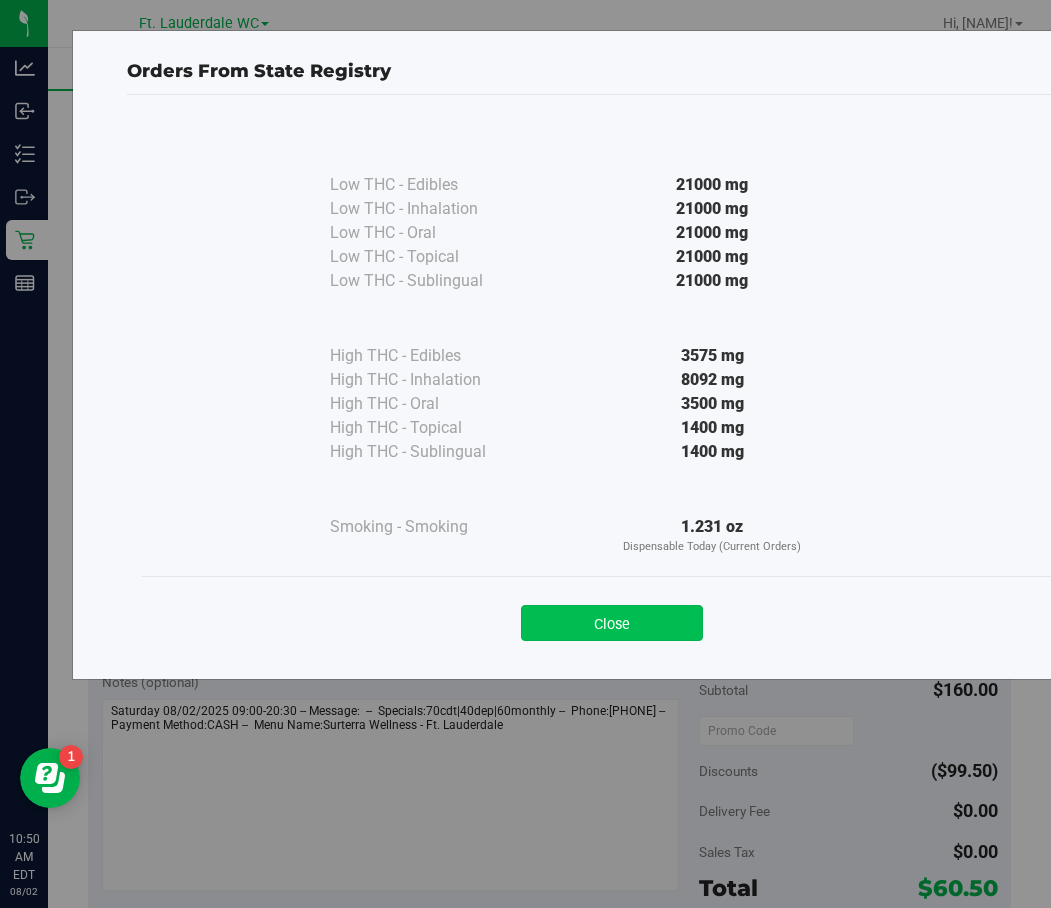 click on "Close" at bounding box center [612, 623] 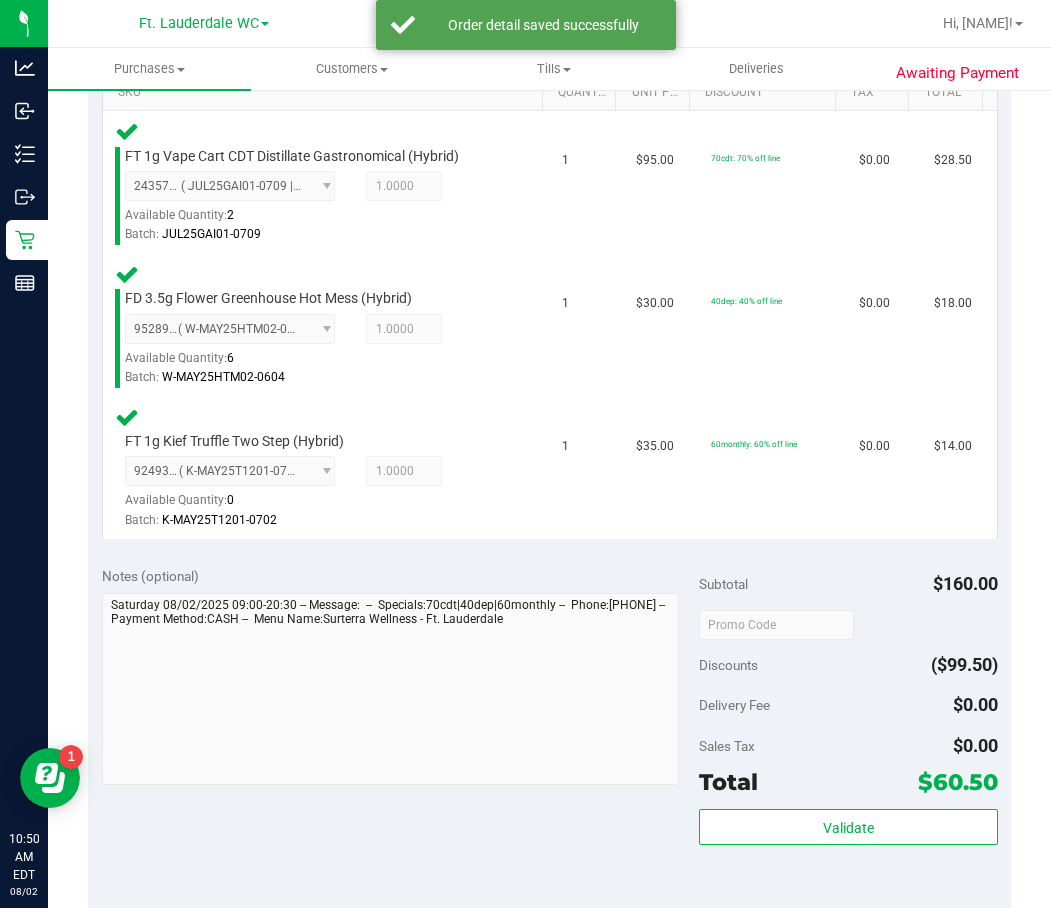 scroll, scrollTop: 600, scrollLeft: 0, axis: vertical 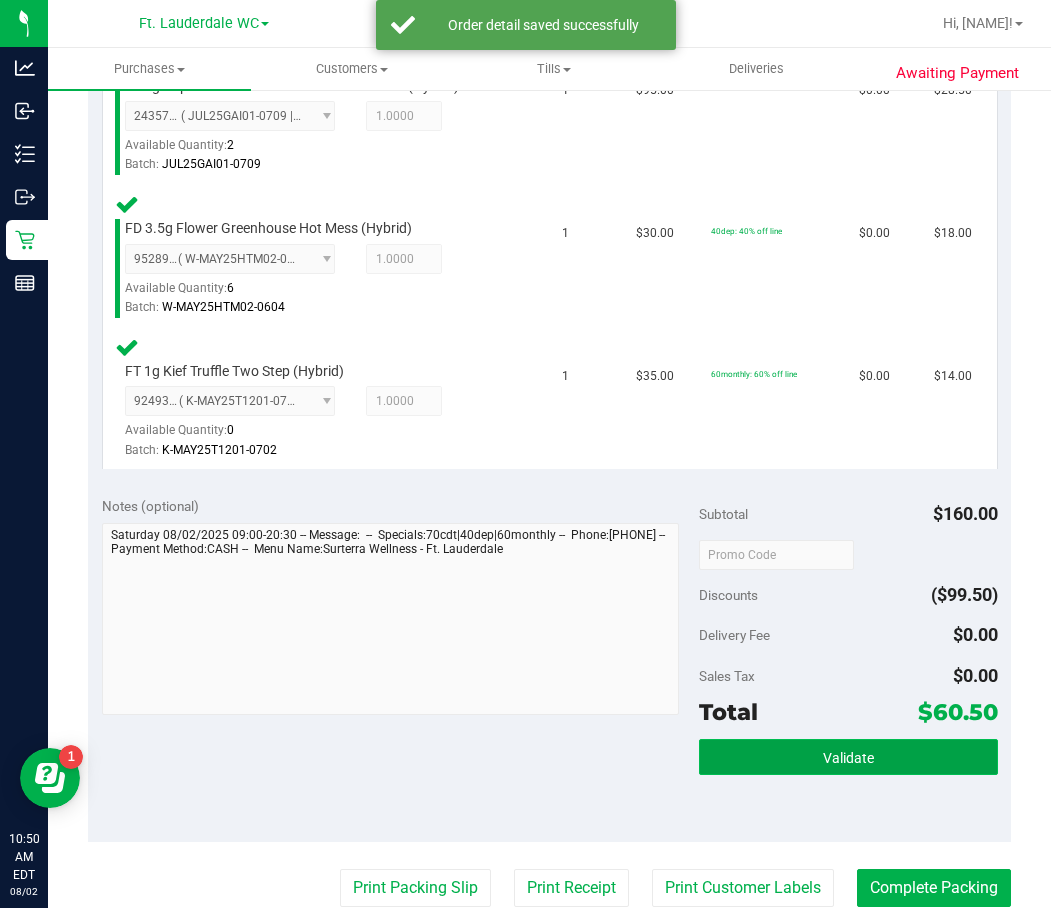 click on "Validate" at bounding box center (848, 757) 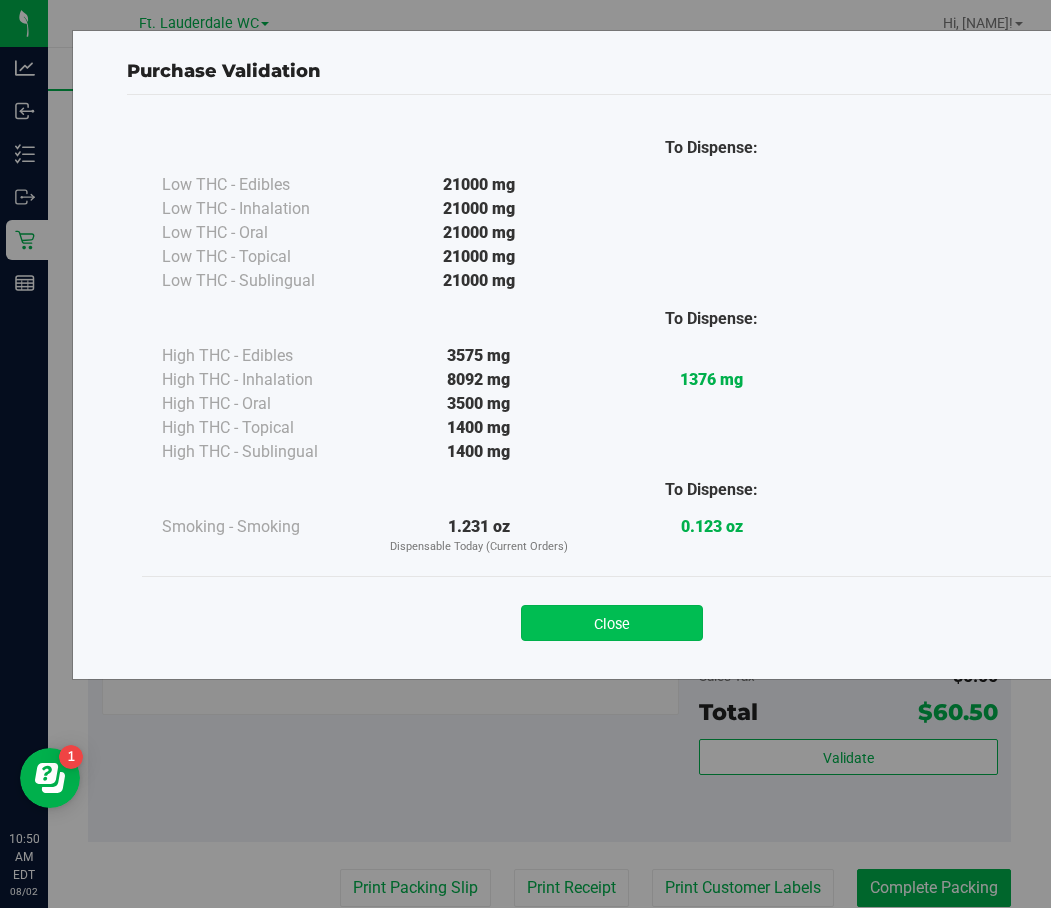 click on "Close" at bounding box center (612, 623) 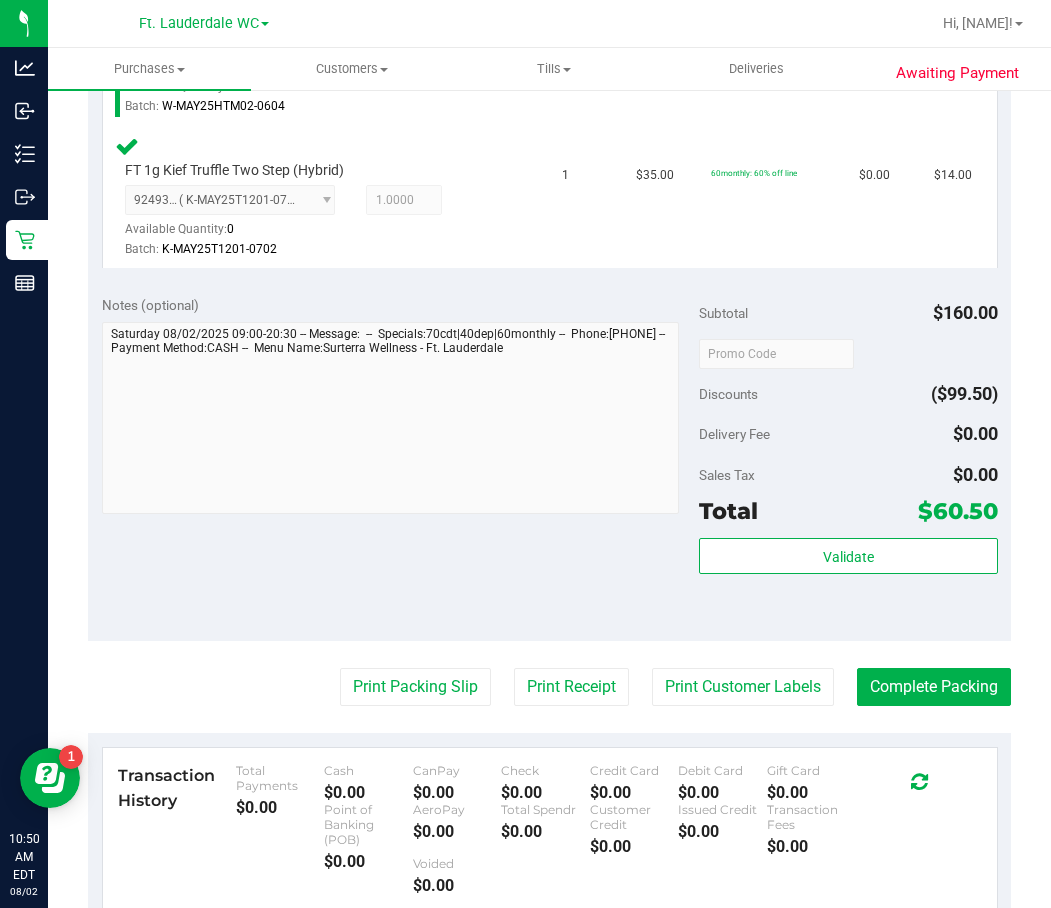scroll, scrollTop: 1000, scrollLeft: 0, axis: vertical 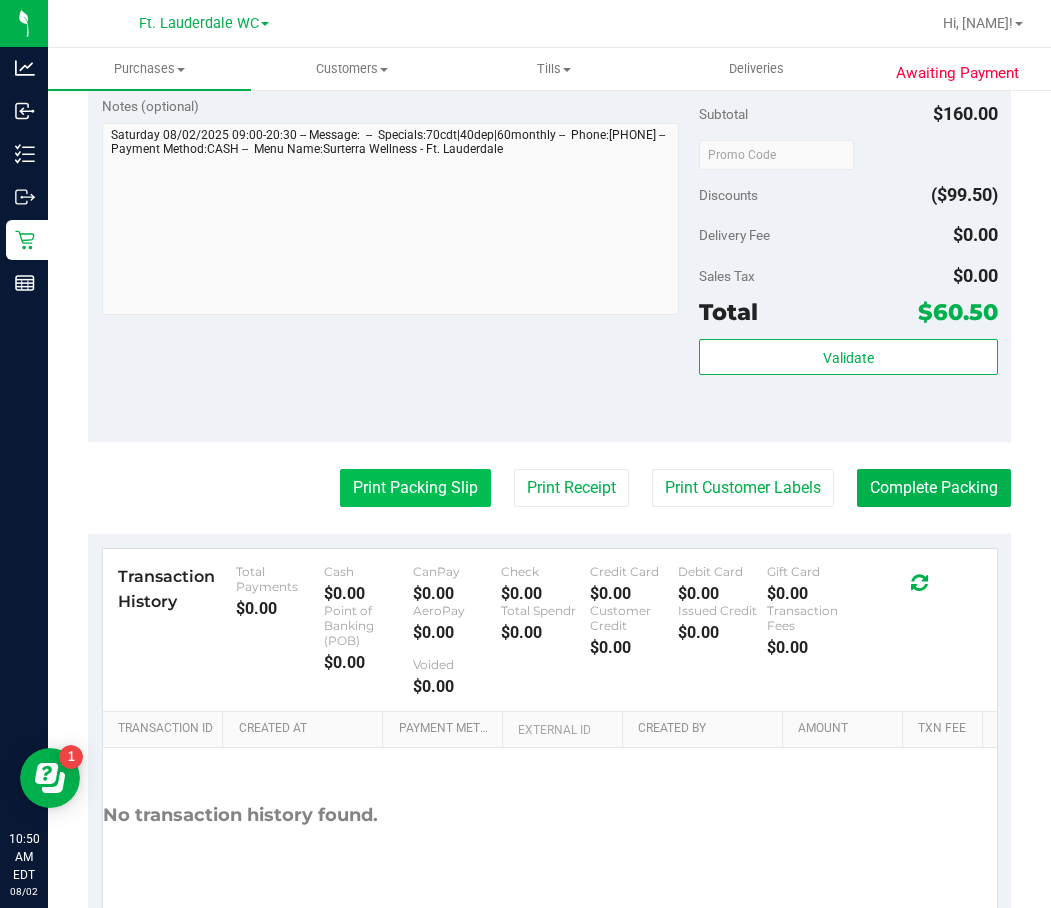 click on "Print Packing Slip" at bounding box center [415, 488] 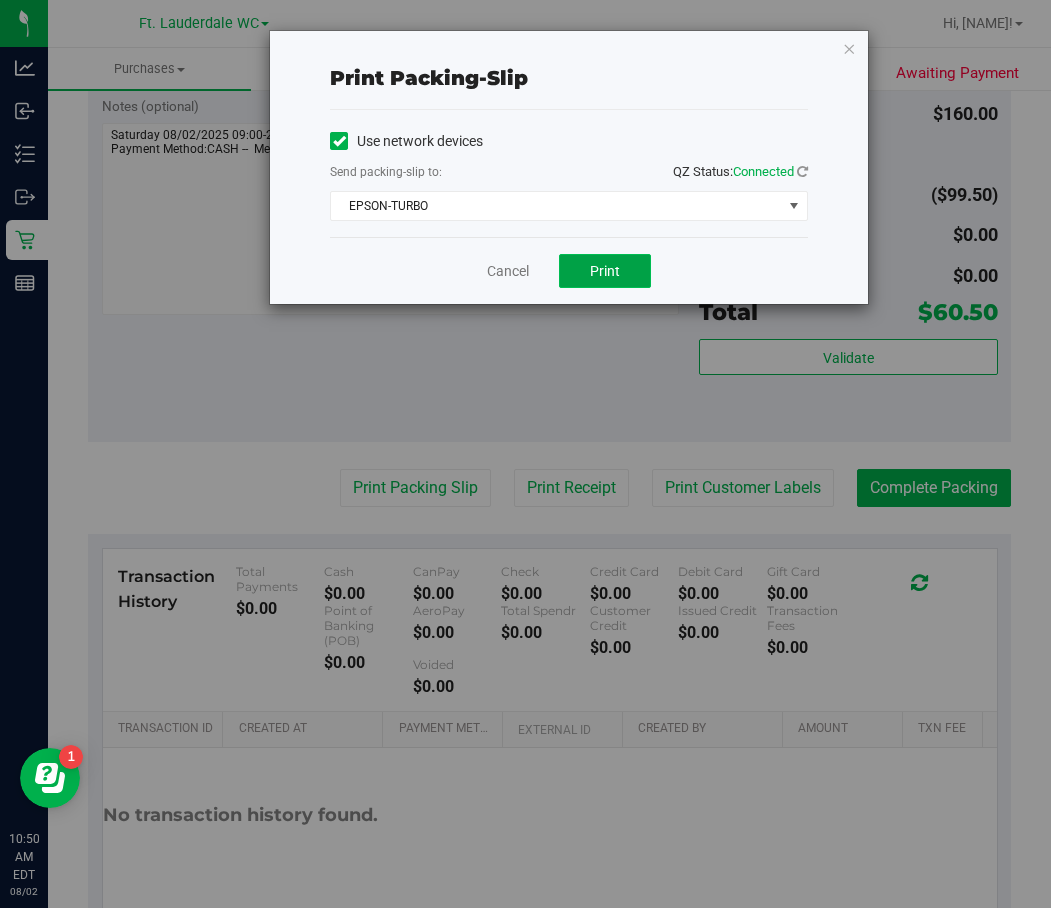 click on "Print" at bounding box center [605, 271] 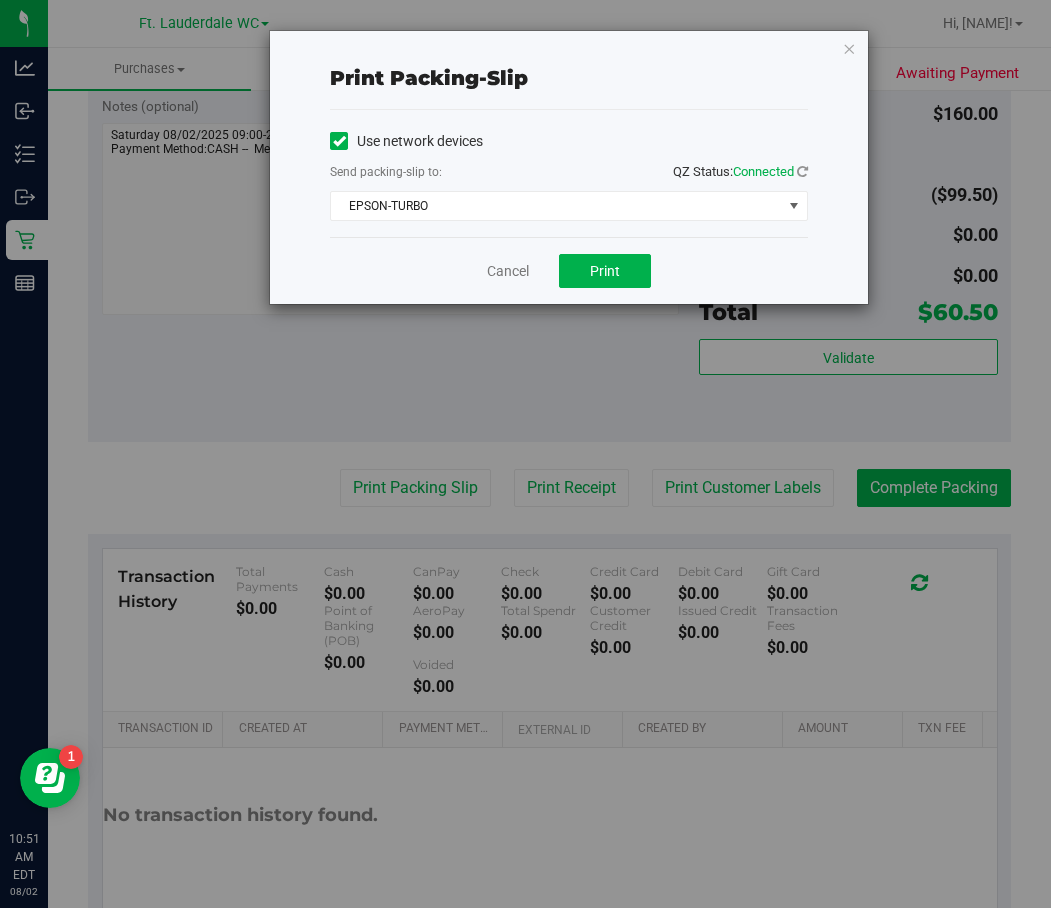 click on "Cancel
Print" at bounding box center [569, 270] 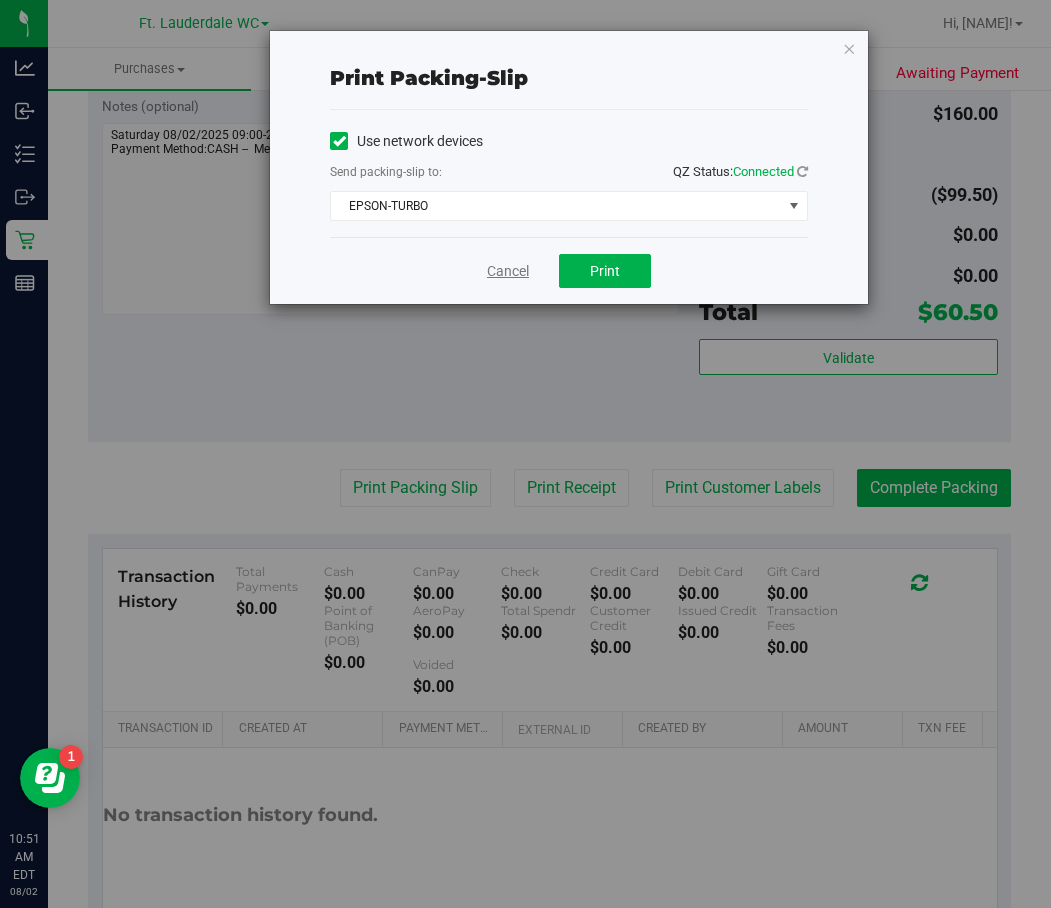 click on "Cancel" at bounding box center (508, 271) 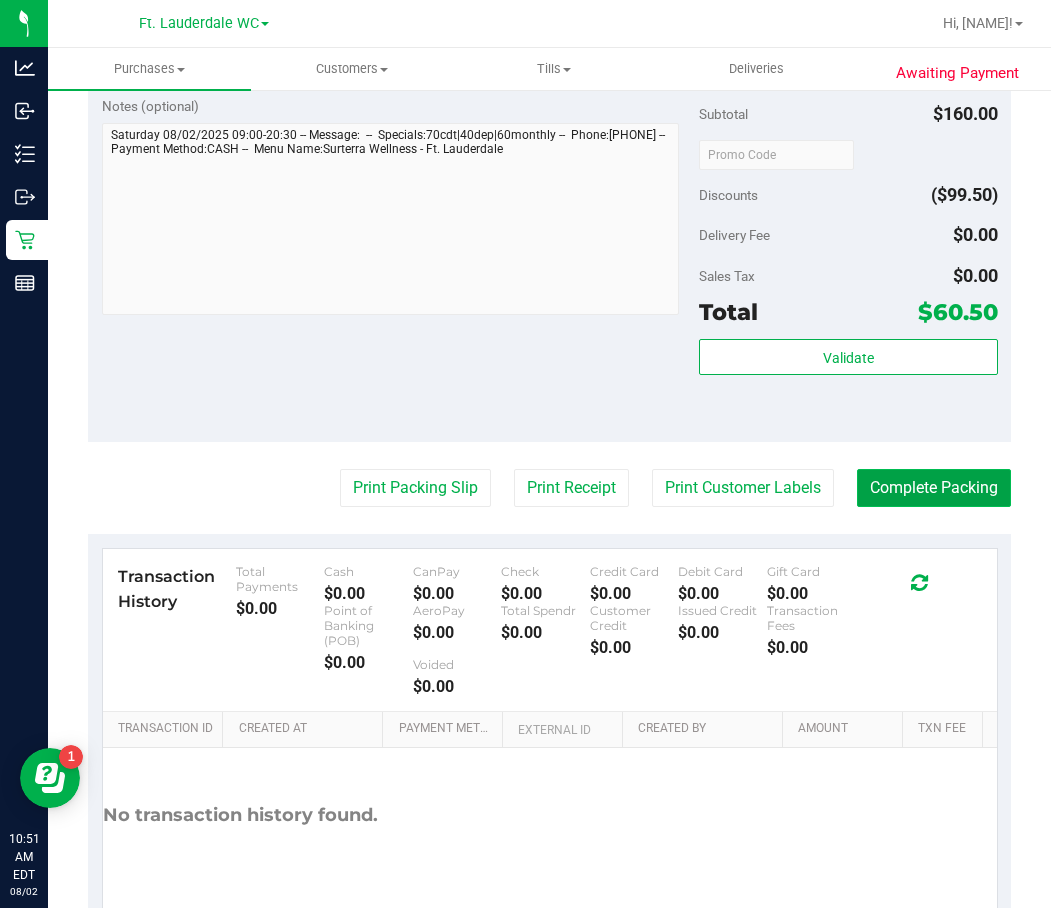 click on "Complete Packing" at bounding box center (934, 488) 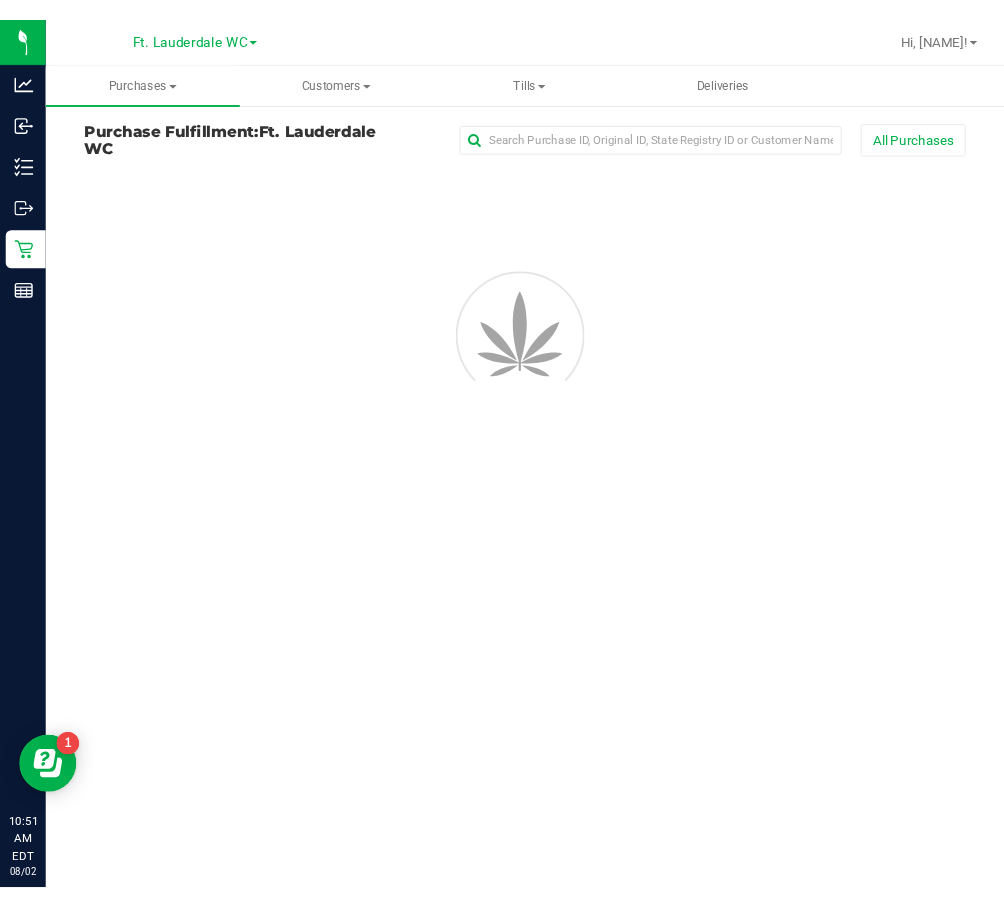 scroll, scrollTop: 0, scrollLeft: 0, axis: both 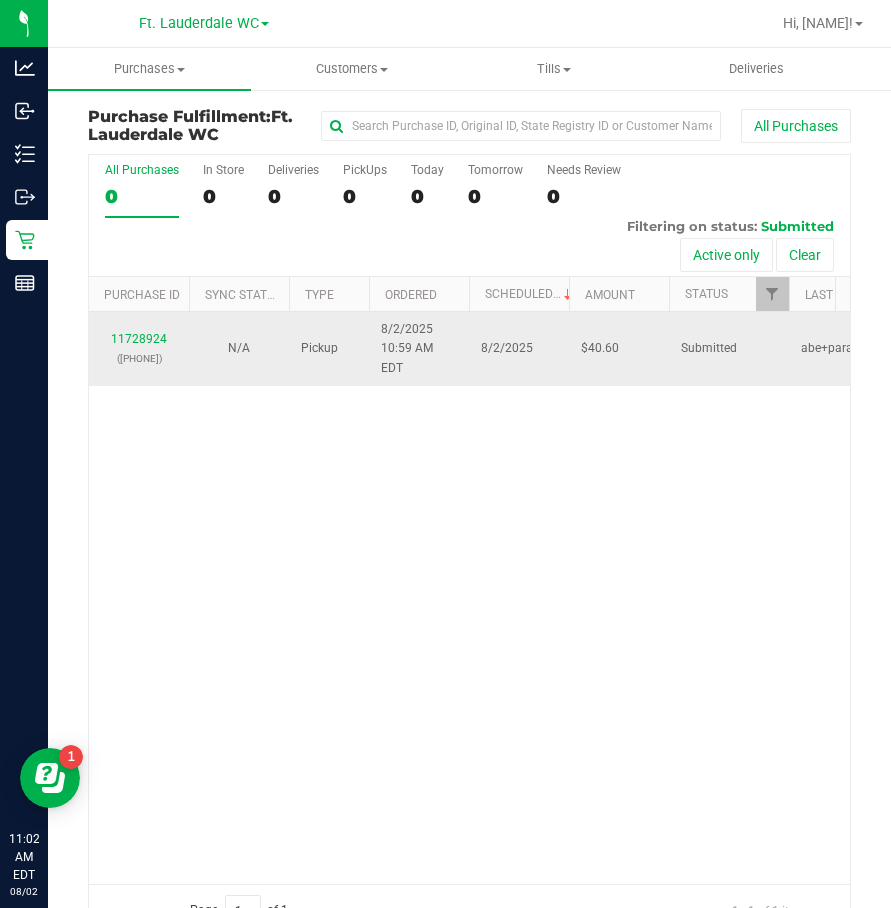 click on "[NUMBER]
([PHONE])" at bounding box center [139, 349] 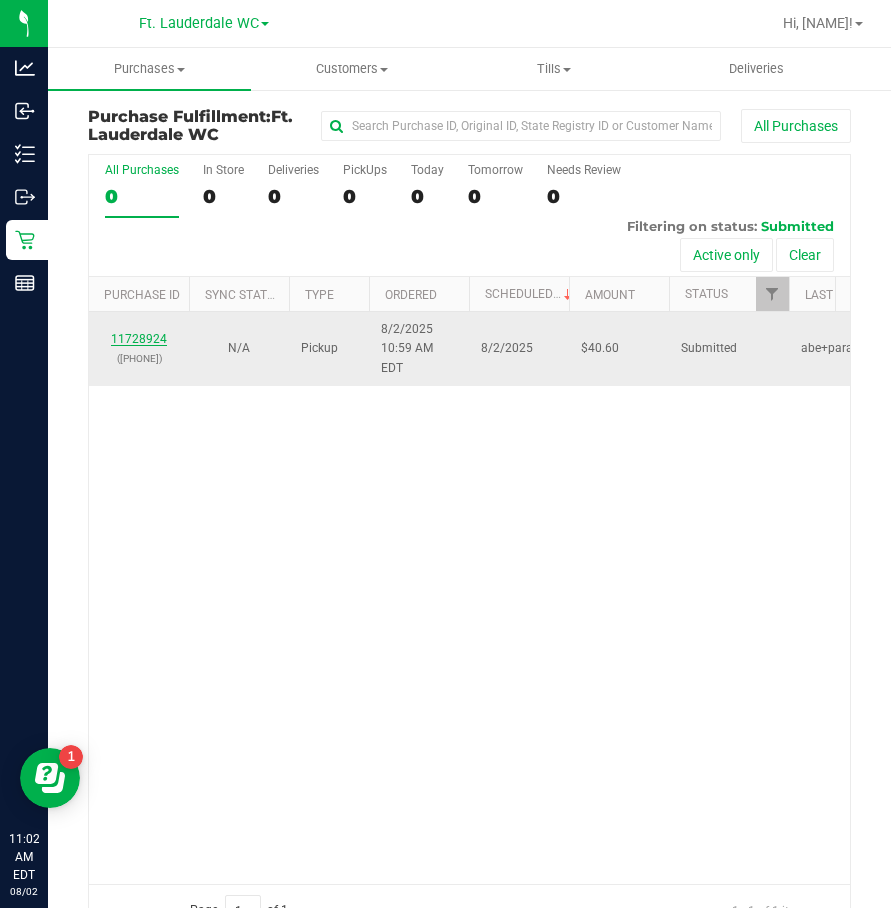 click on "11728924" at bounding box center [139, 339] 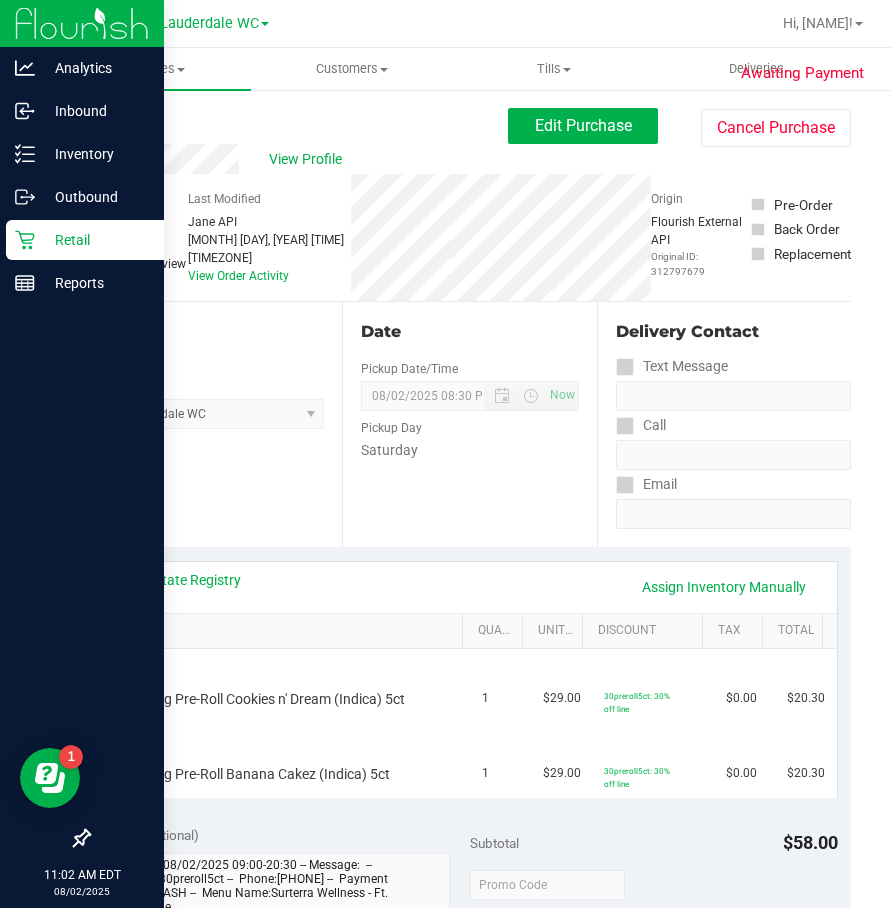click on "Retail" at bounding box center (85, 240) 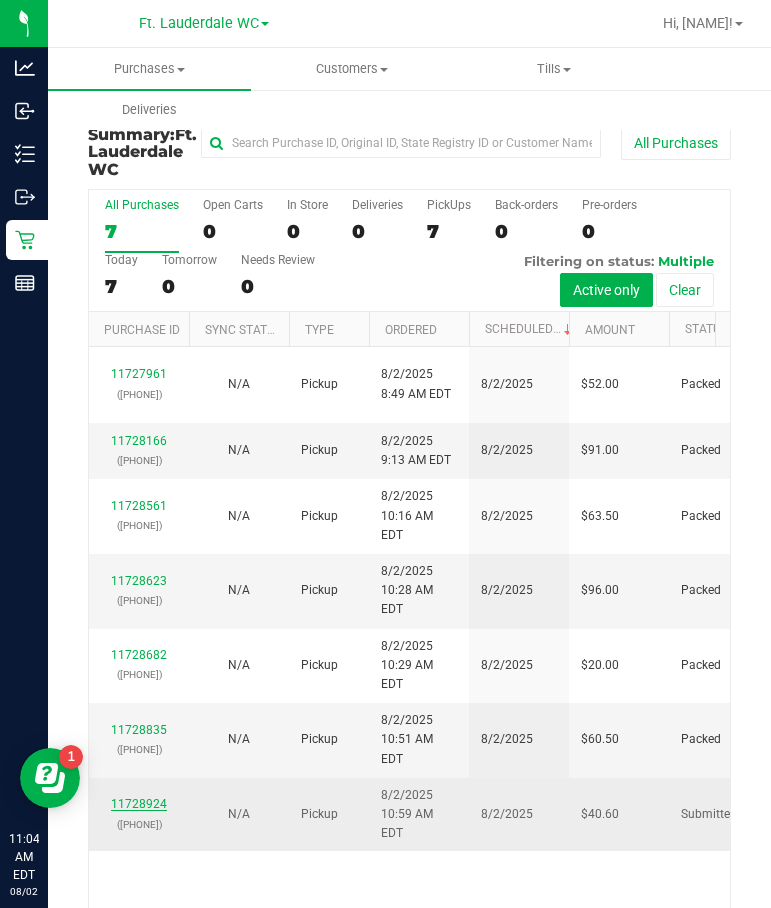 click on "11728924" at bounding box center (139, 804) 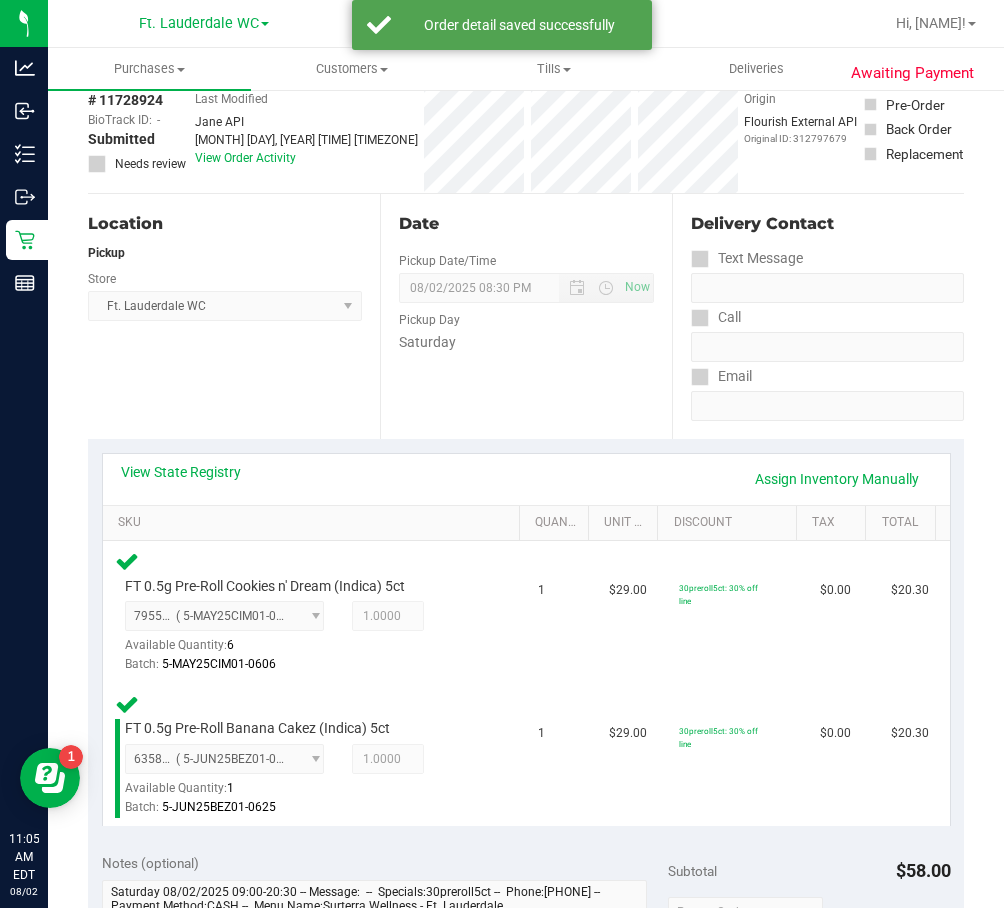 scroll, scrollTop: 600, scrollLeft: 0, axis: vertical 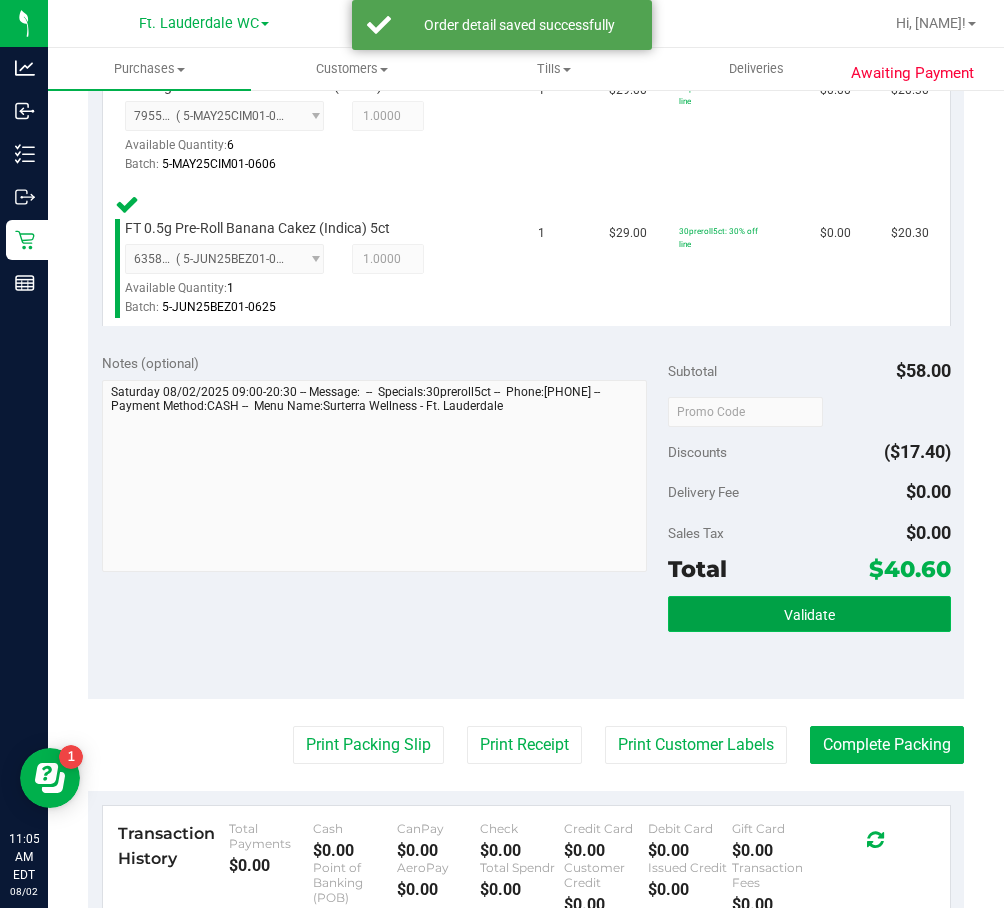 click on "Validate" at bounding box center [809, 614] 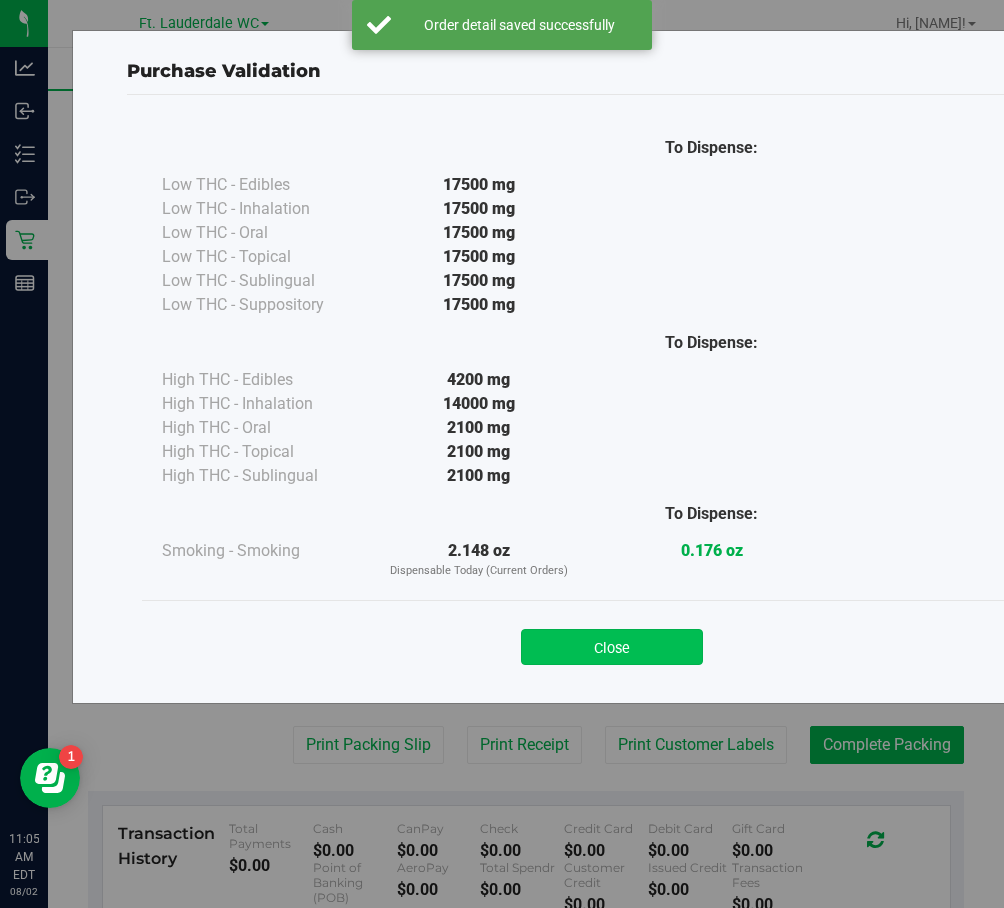click on "Close" at bounding box center (612, 647) 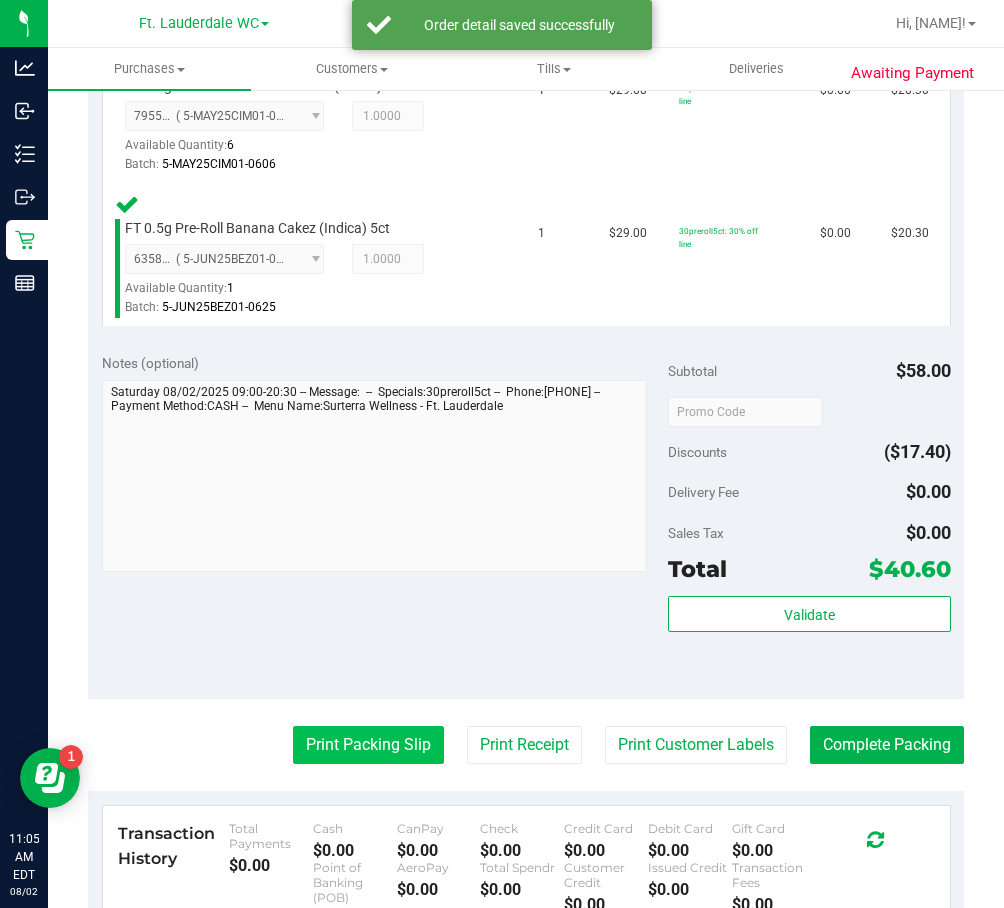 click on "Print Packing Slip" at bounding box center [368, 745] 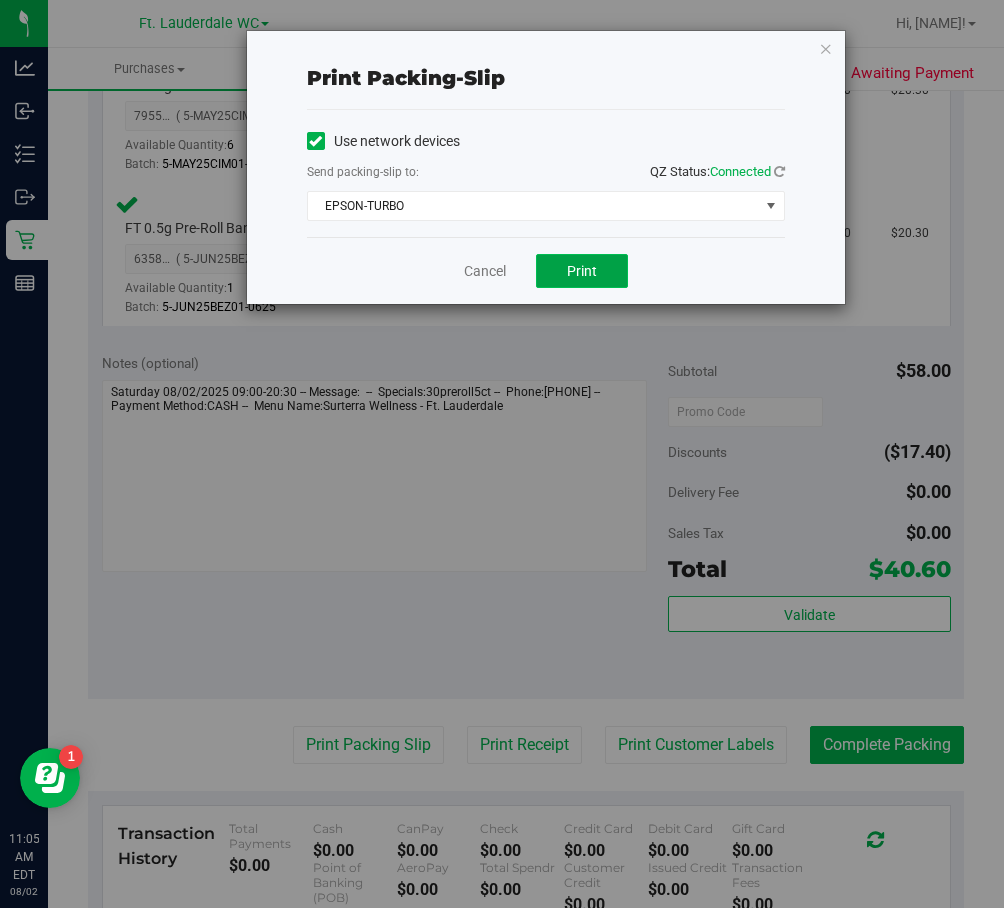 click on "Print" at bounding box center [582, 271] 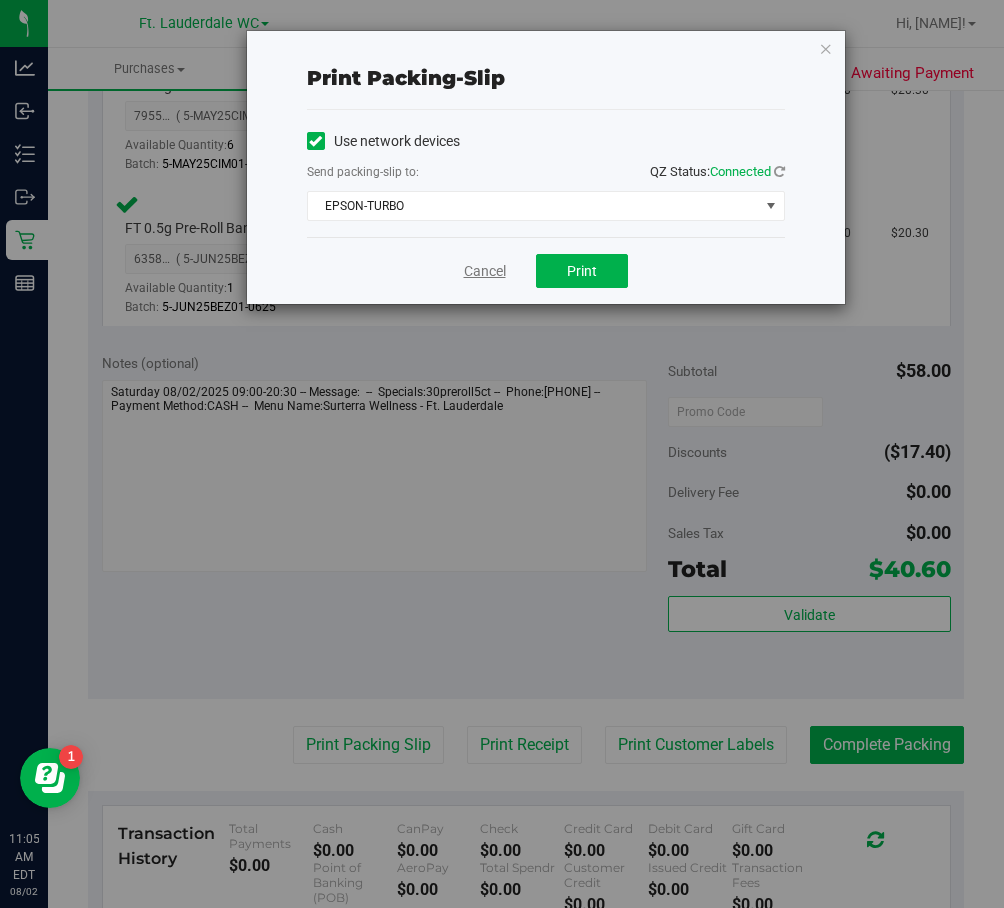 click on "Cancel" at bounding box center [485, 271] 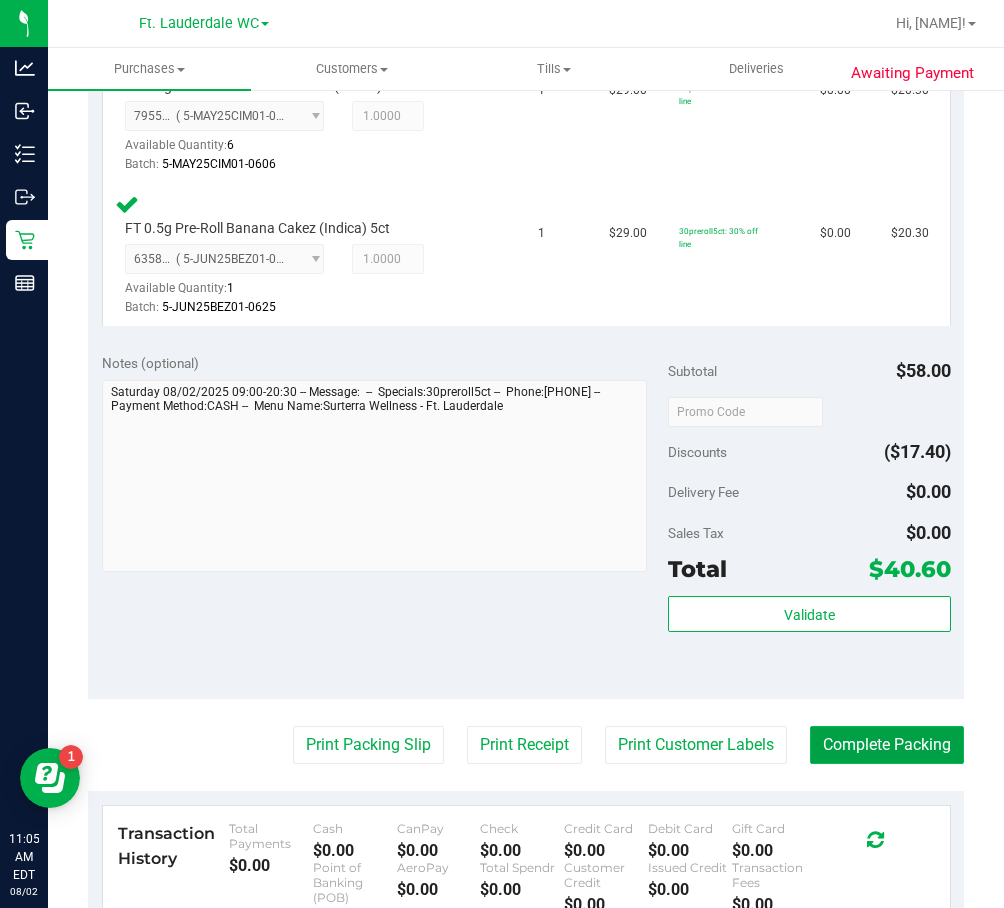 click on "Complete Packing" at bounding box center (887, 745) 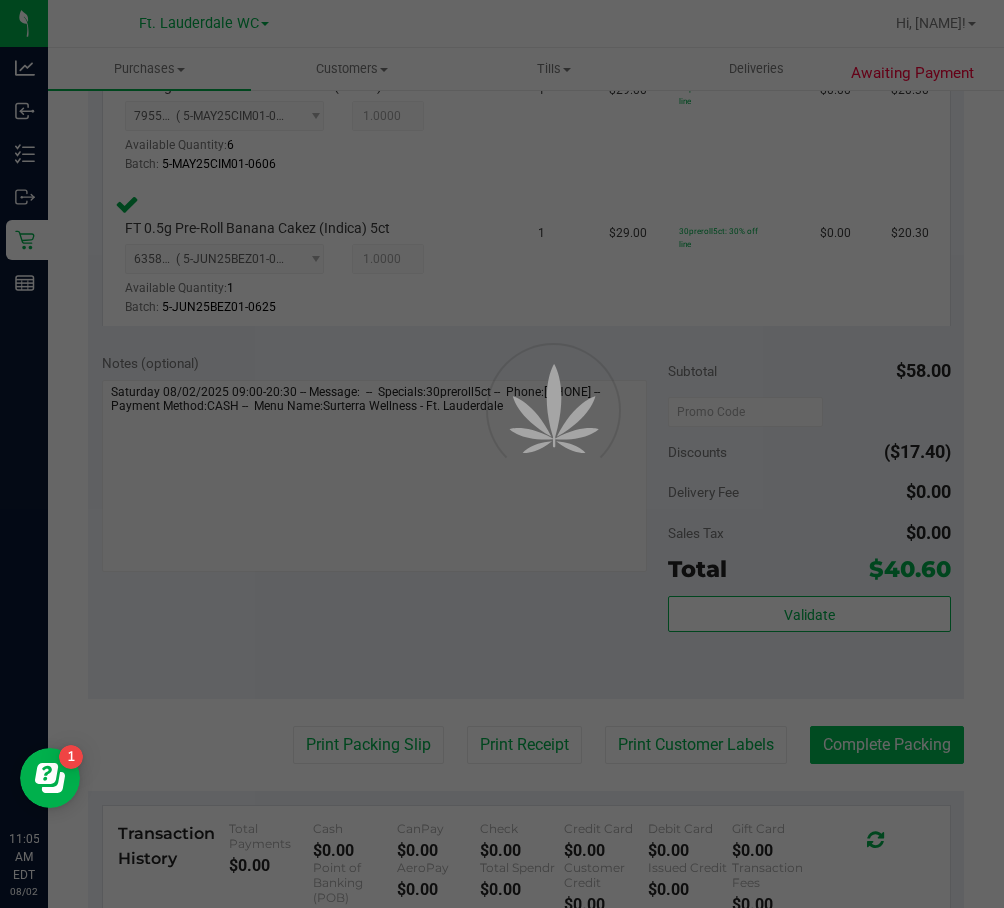 scroll, scrollTop: 0, scrollLeft: 0, axis: both 